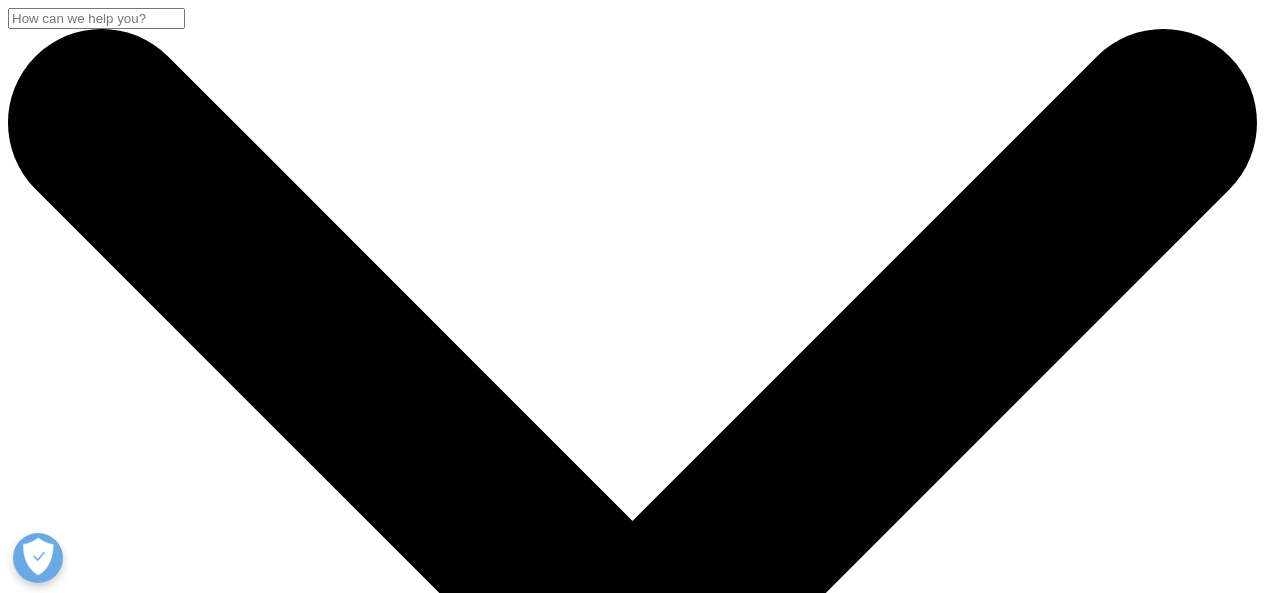 scroll, scrollTop: 0, scrollLeft: 0, axis: both 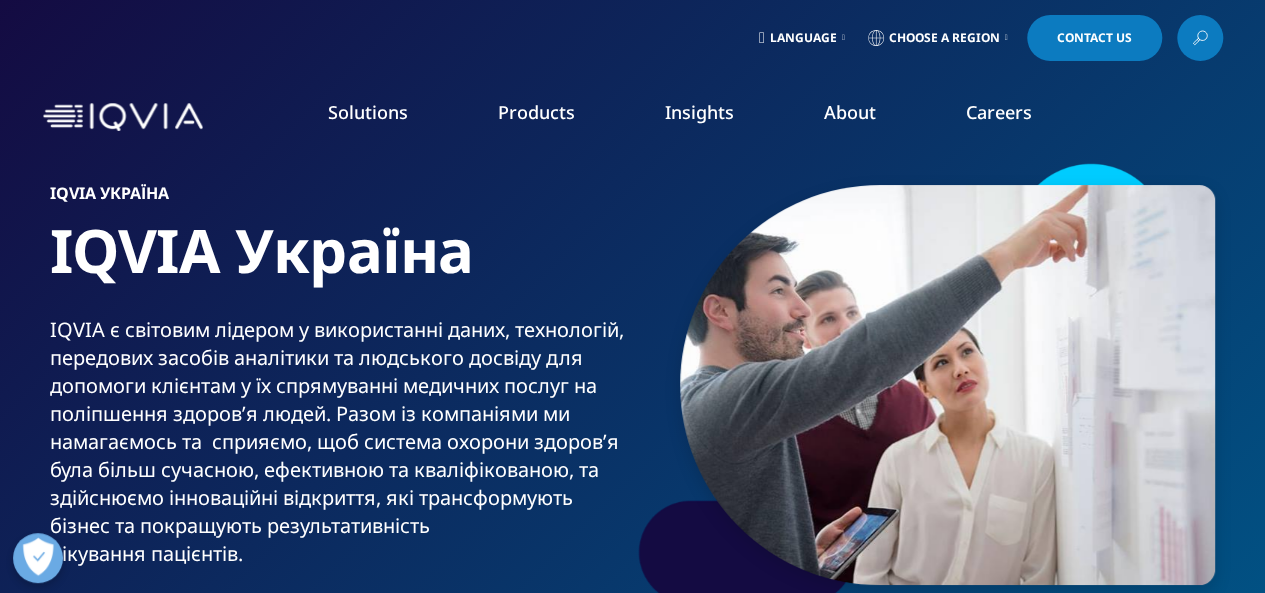 click on "Contact Us" at bounding box center [1094, 38] 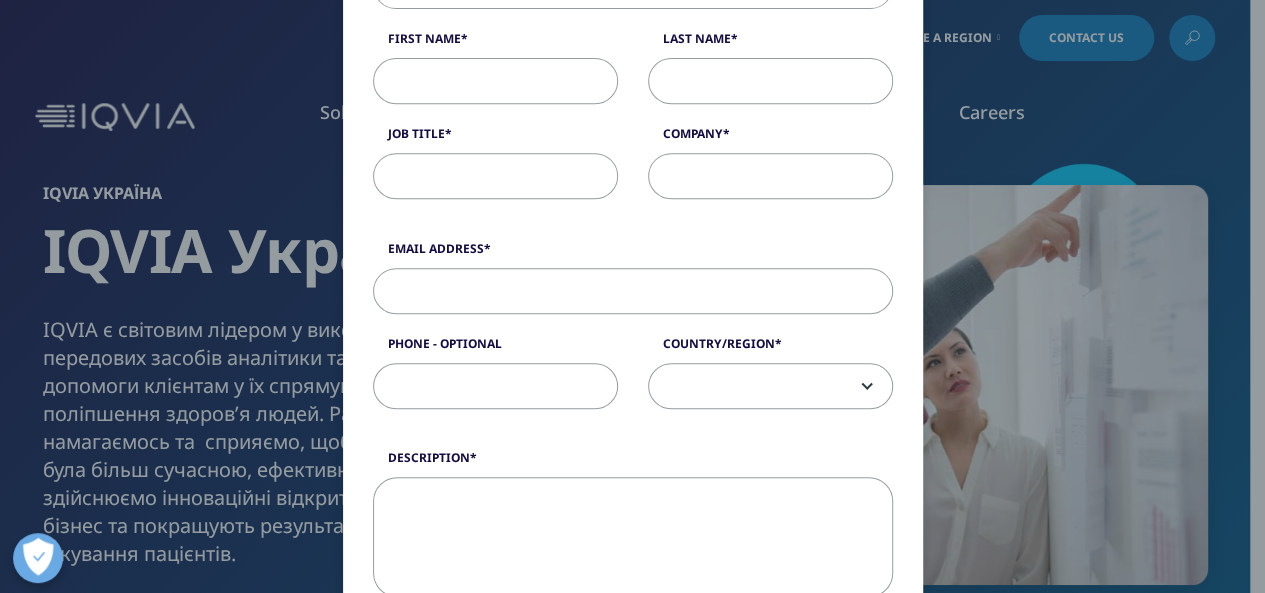 scroll, scrollTop: 0, scrollLeft: 0, axis: both 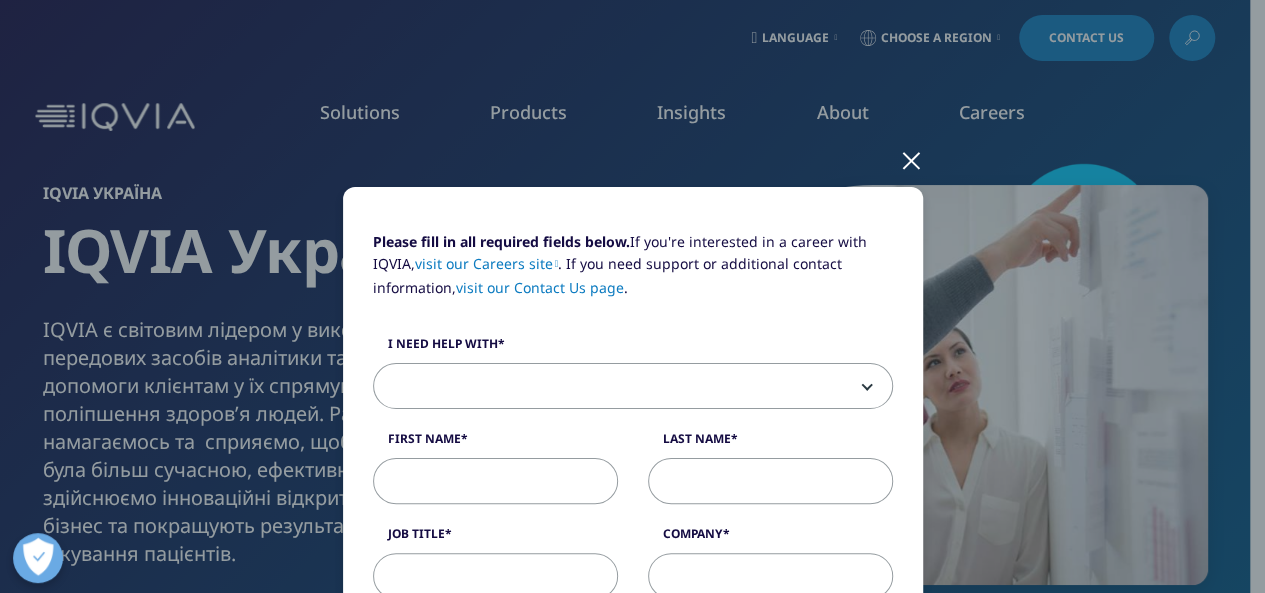 click at bounding box center [911, 159] 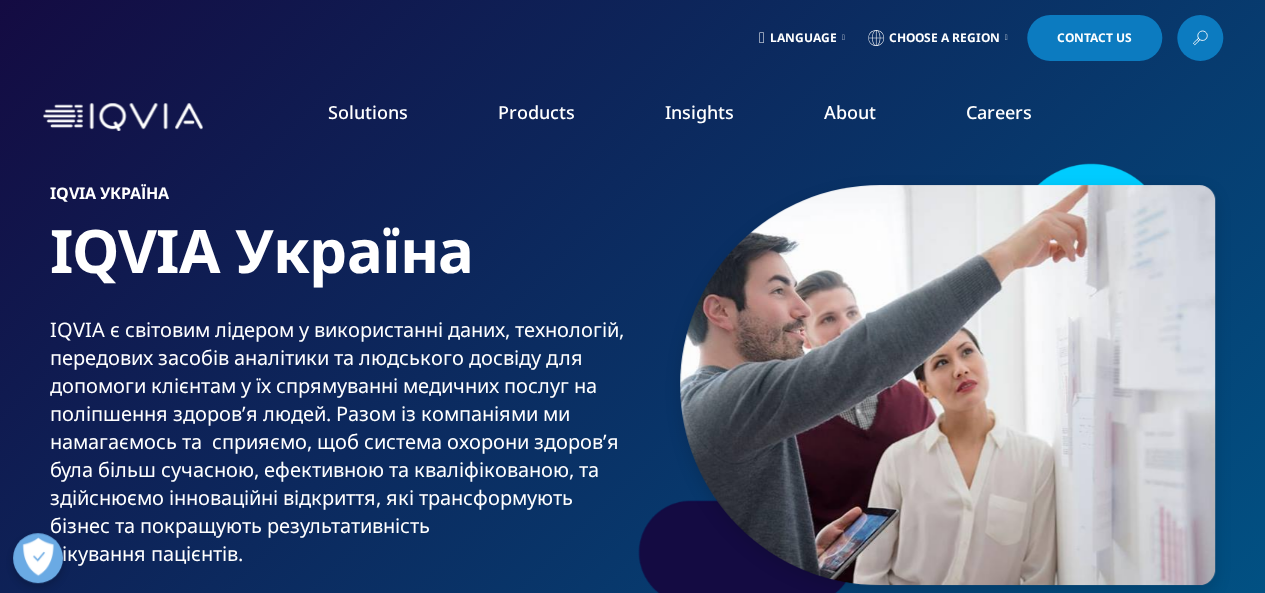click on "Language" at bounding box center (803, 38) 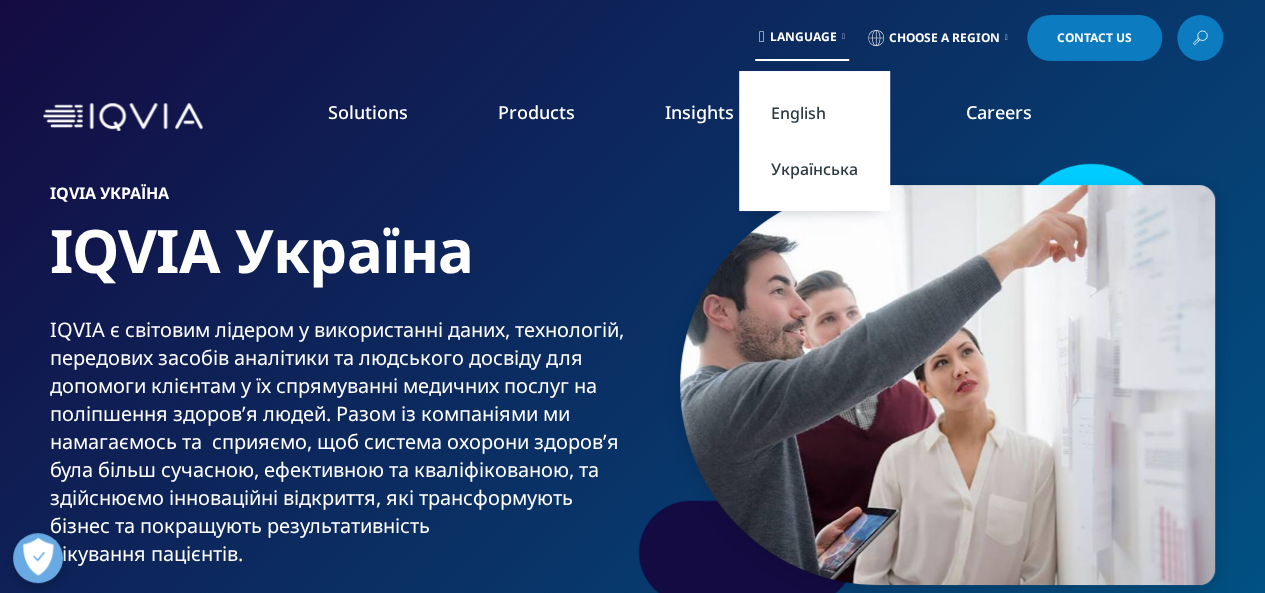 click on "Українська" at bounding box center (814, 169) 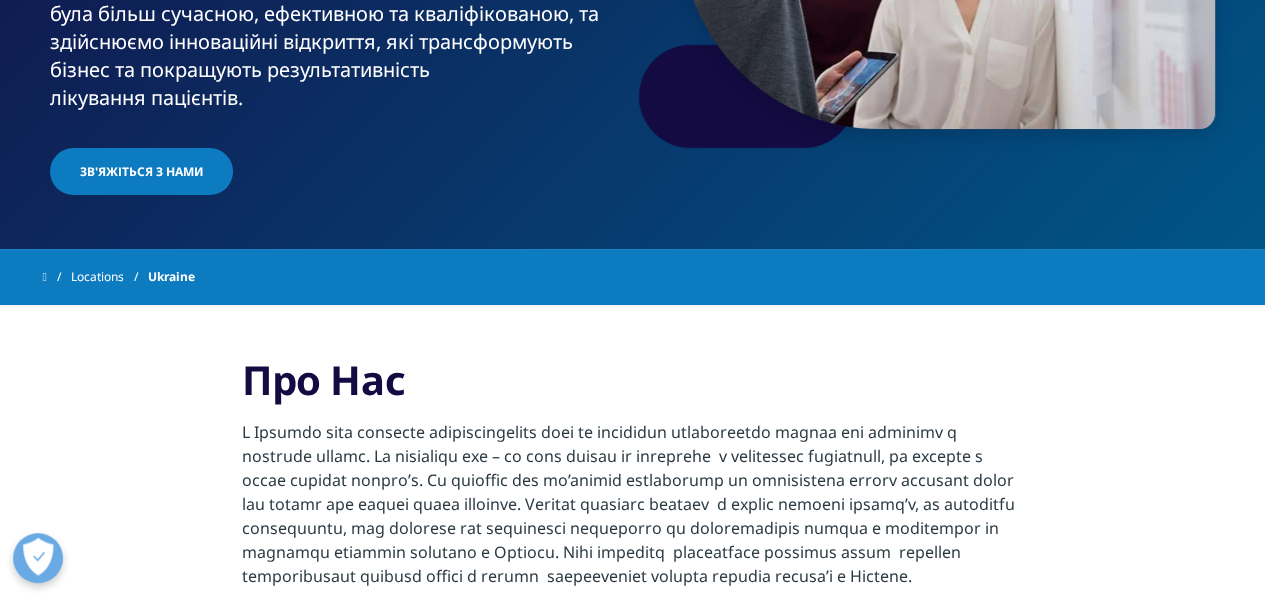 scroll, scrollTop: 800, scrollLeft: 0, axis: vertical 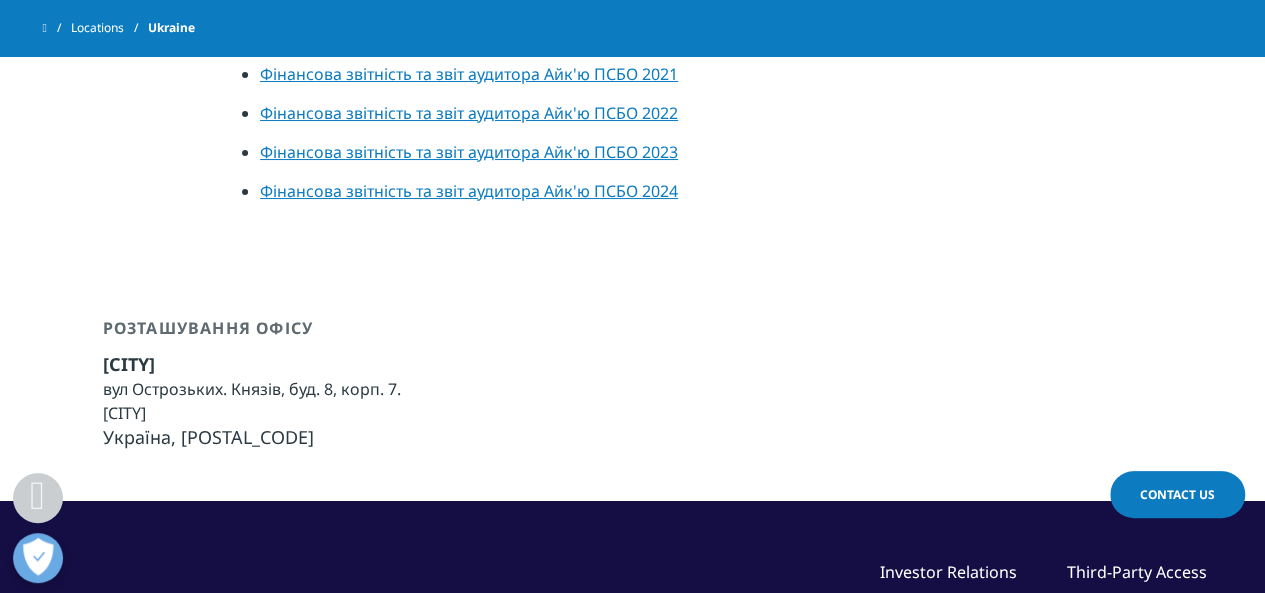 click on "Contact Us" at bounding box center [1177, 494] 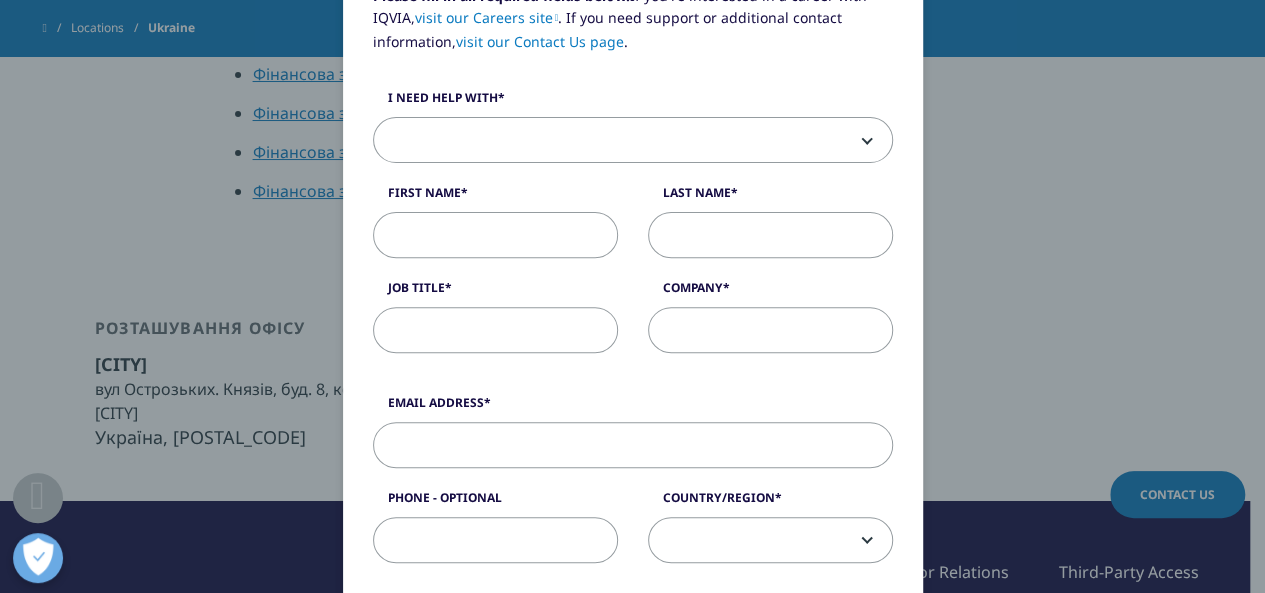 scroll, scrollTop: 100, scrollLeft: 0, axis: vertical 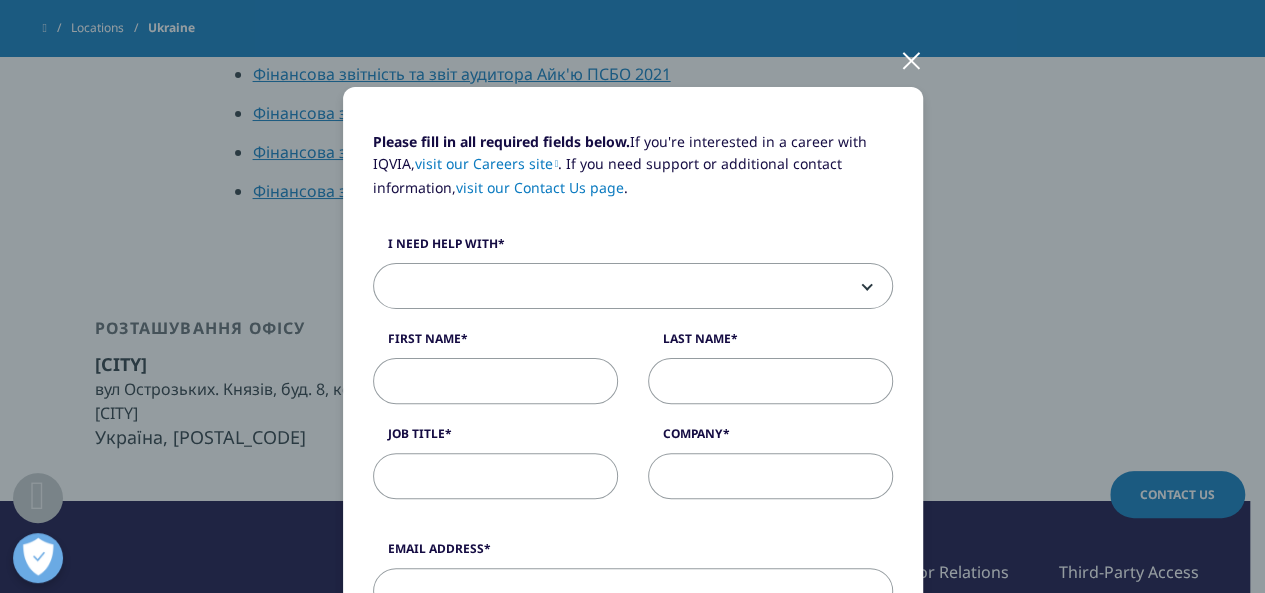 click on "visit our Contact Us page" at bounding box center (540, 187) 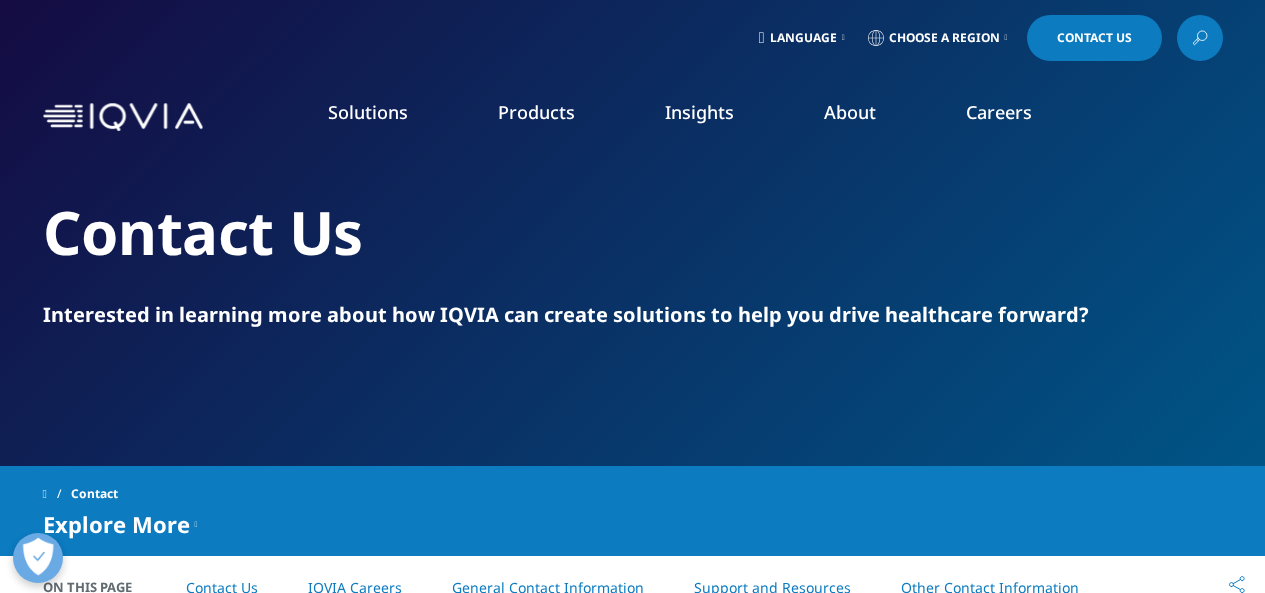 scroll, scrollTop: 300, scrollLeft: 0, axis: vertical 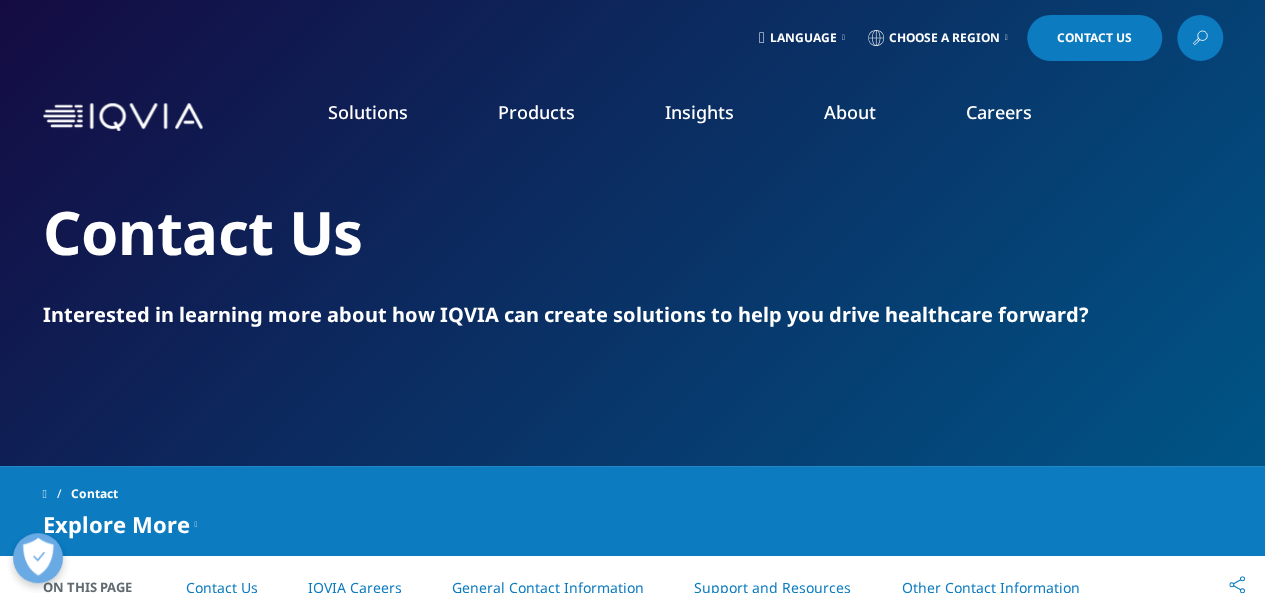 click on "Contact Us" at bounding box center [1094, 38] 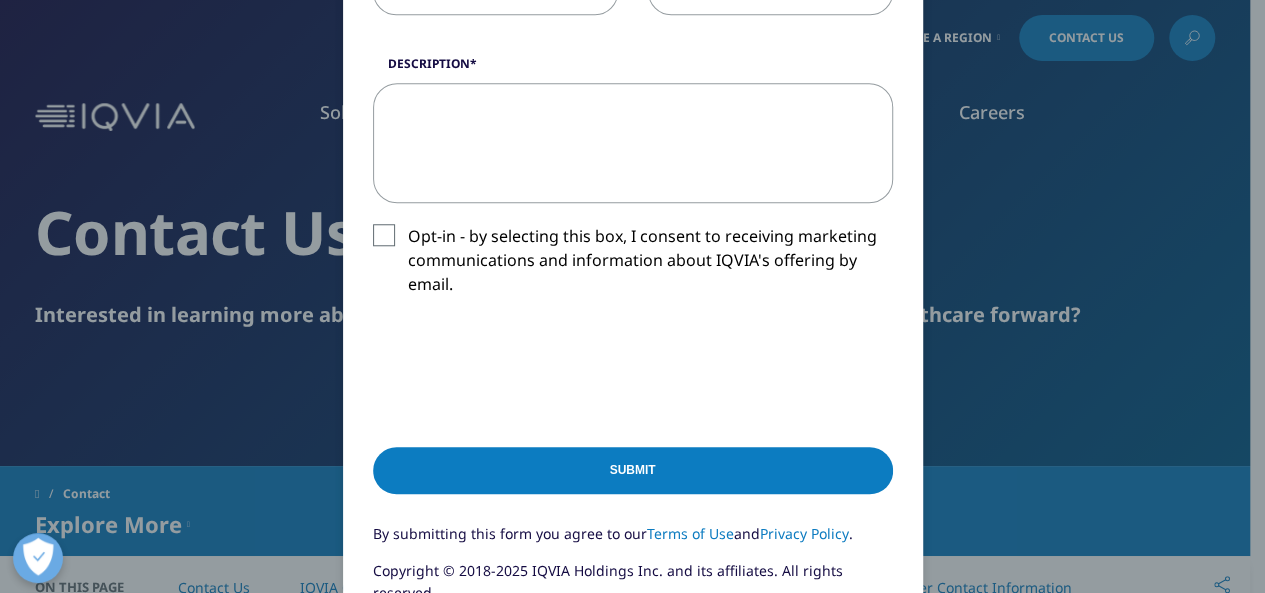 scroll, scrollTop: 1067, scrollLeft: 0, axis: vertical 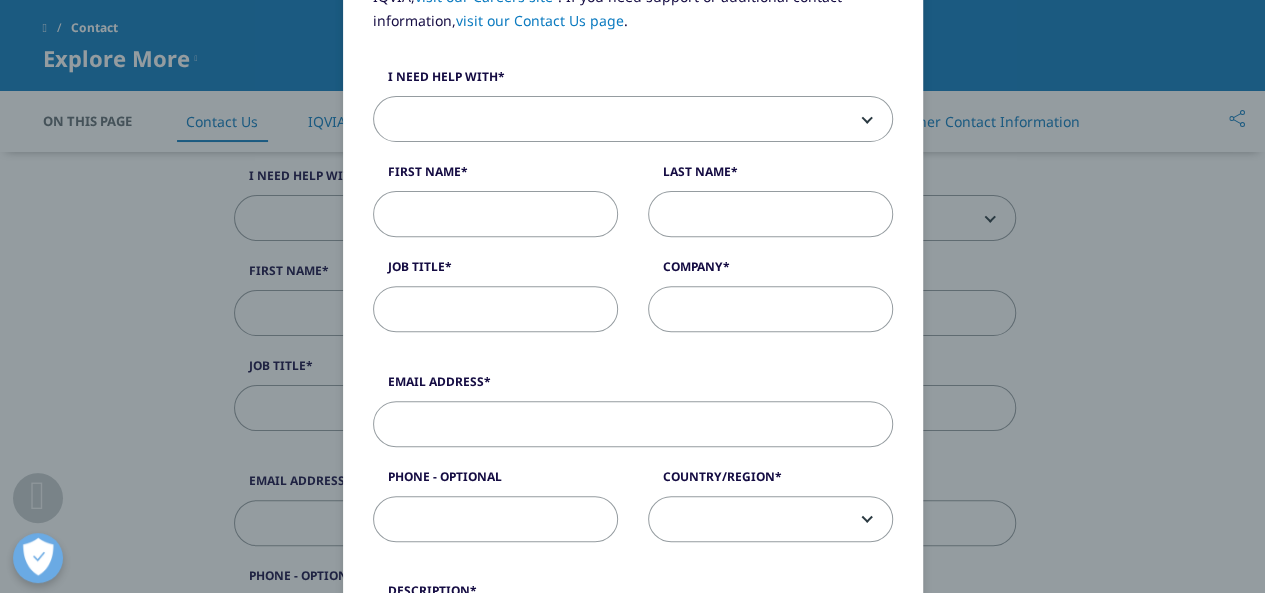 click at bounding box center (633, 120) 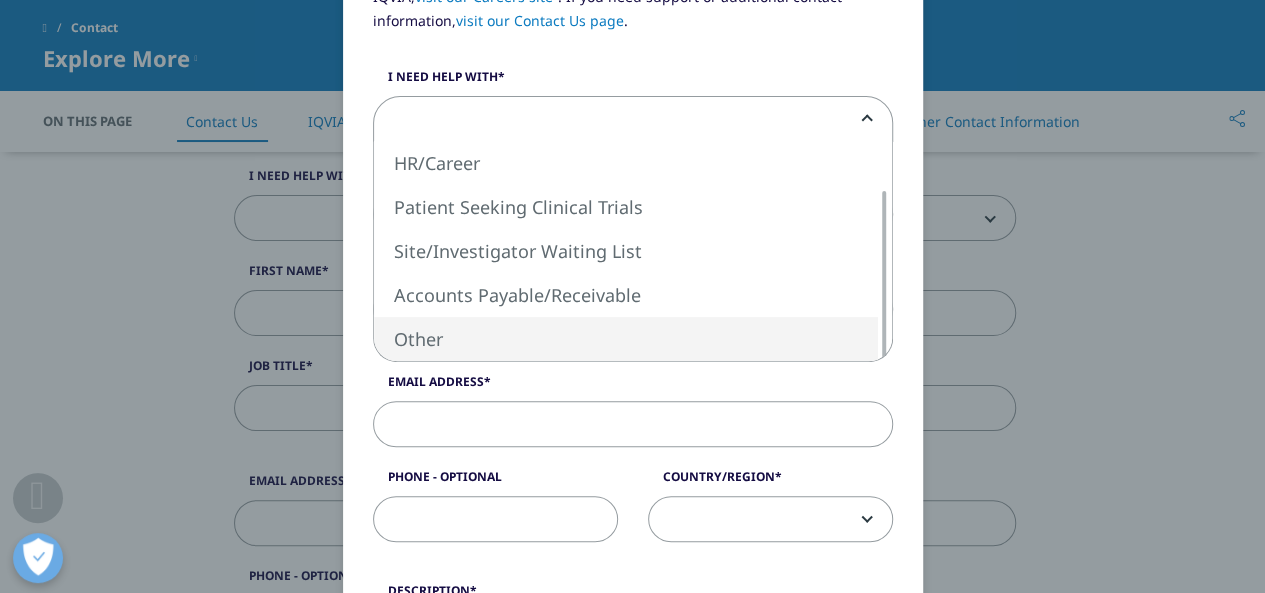 select on "Other" 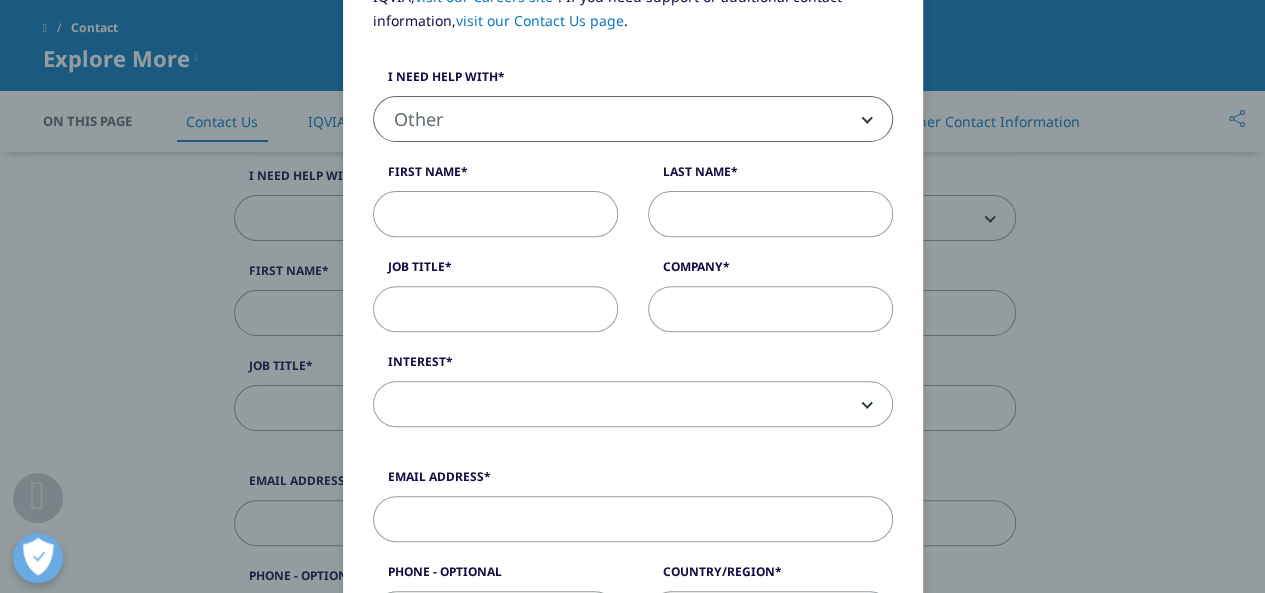 click on "First Name" at bounding box center [495, 214] 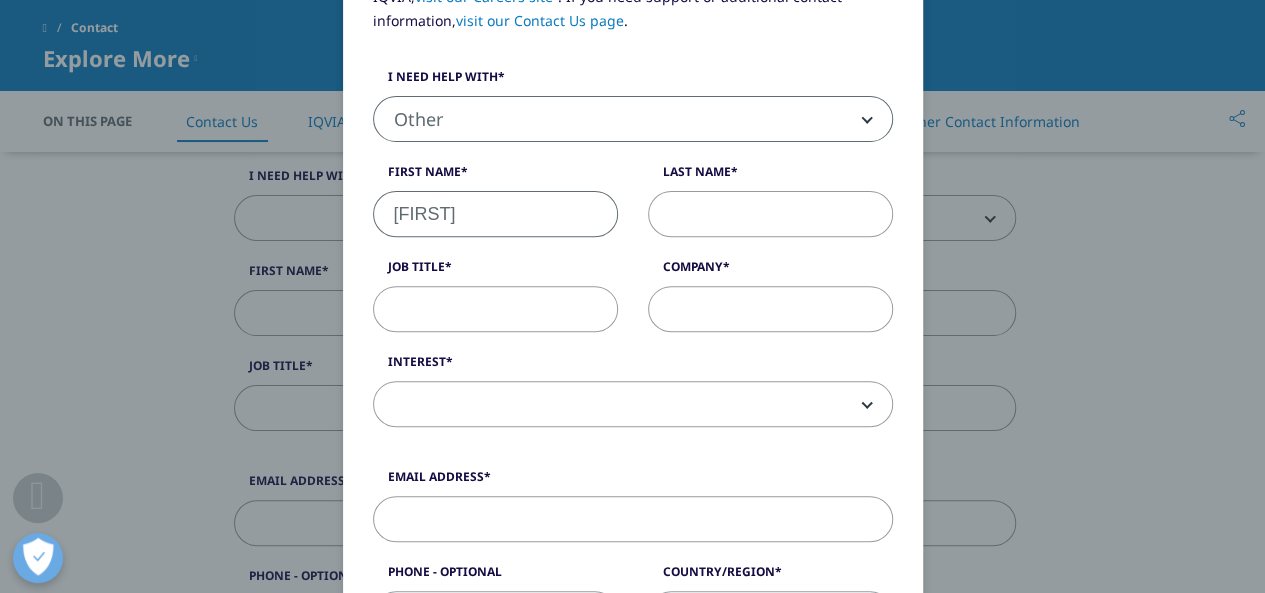 type on "[FIRST]" 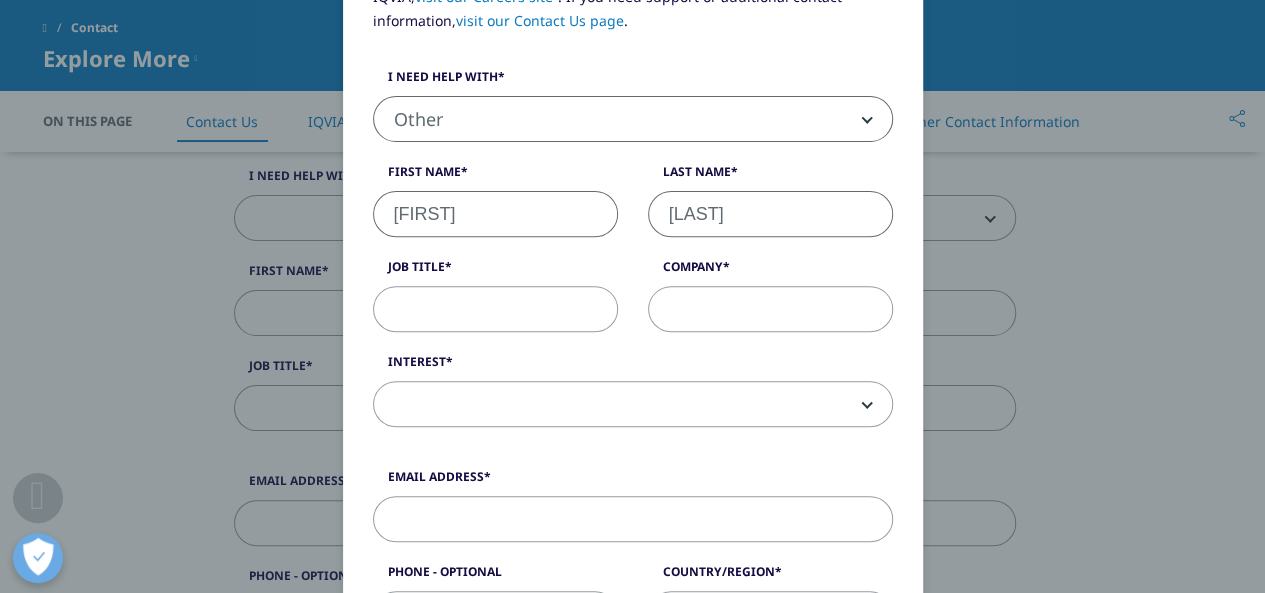 type on "[LAST]" 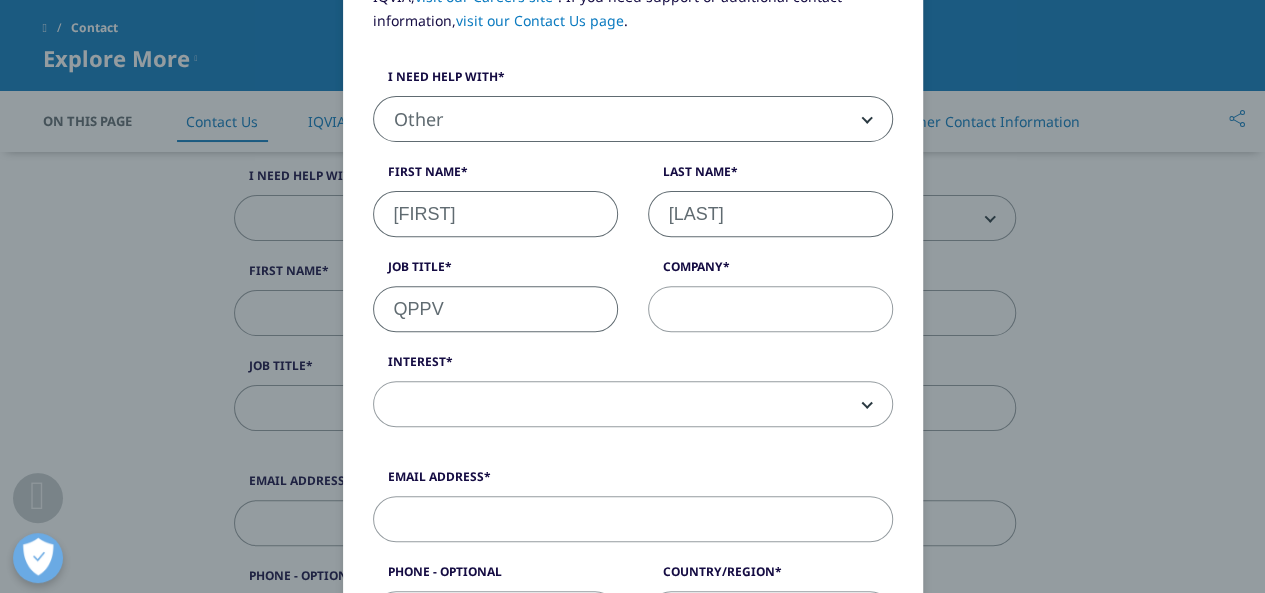 type on "QPPV" 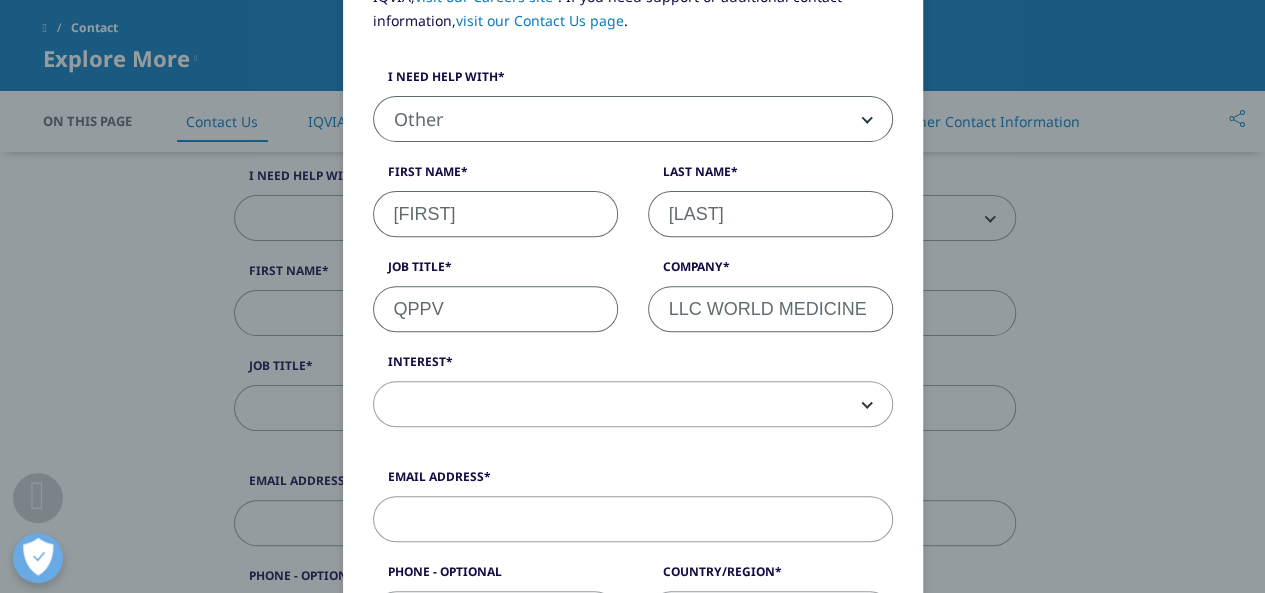 type on "LLC WORLD MEDICINE" 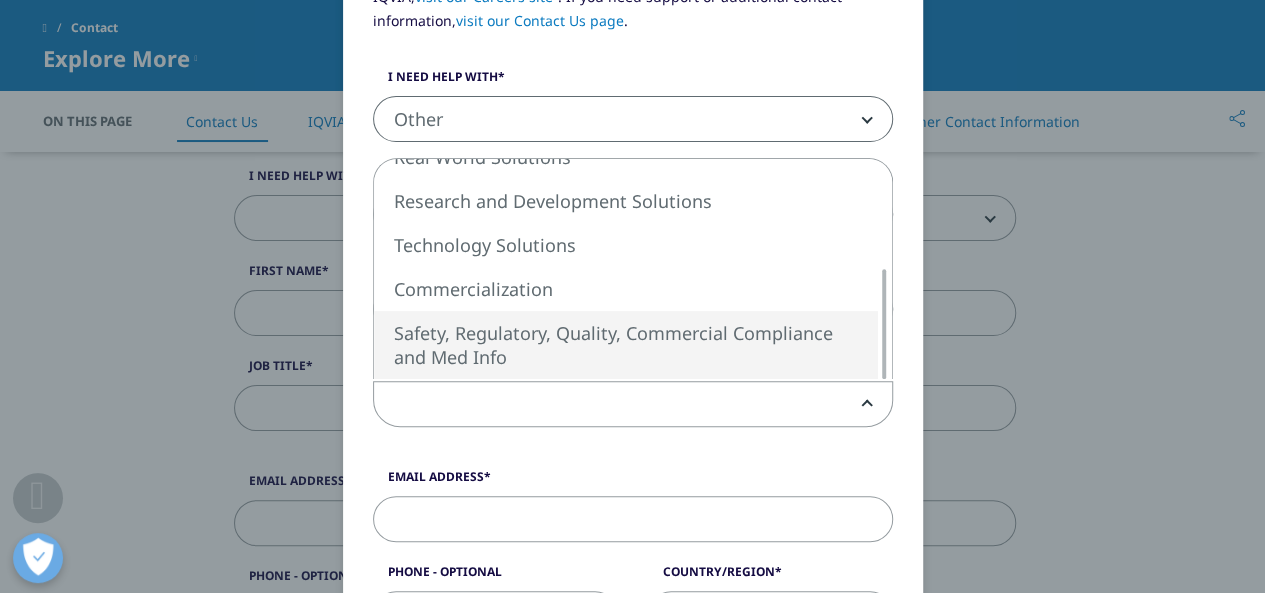 select on "Safety Regulatory Quality Commercial Compliance" 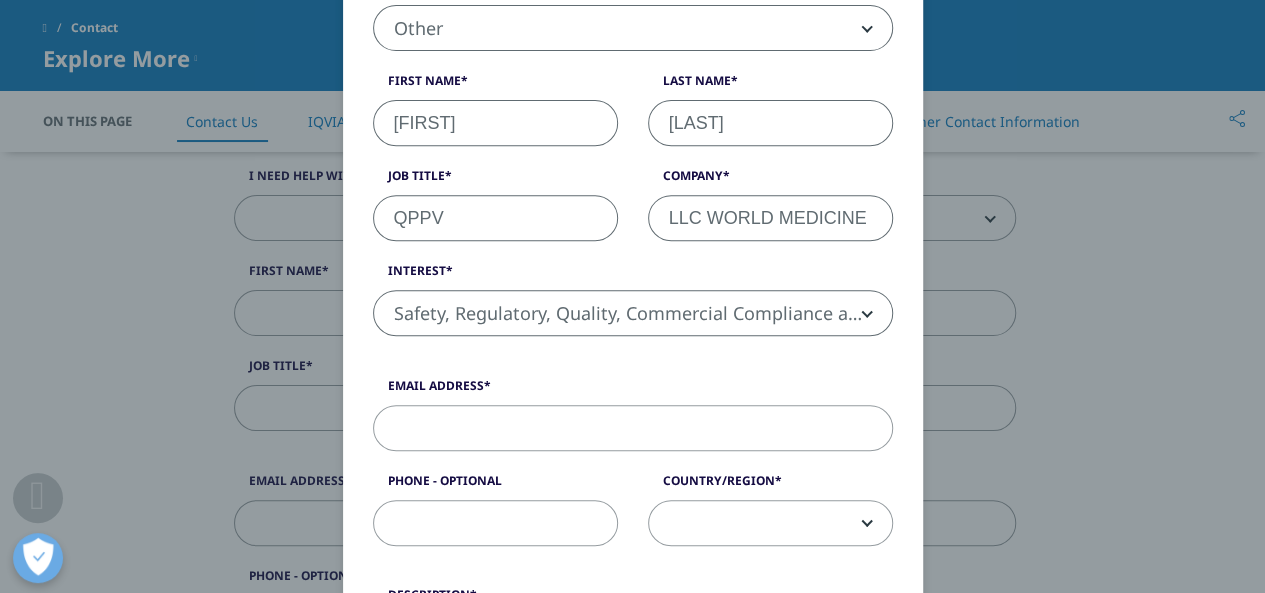 scroll, scrollTop: 467, scrollLeft: 0, axis: vertical 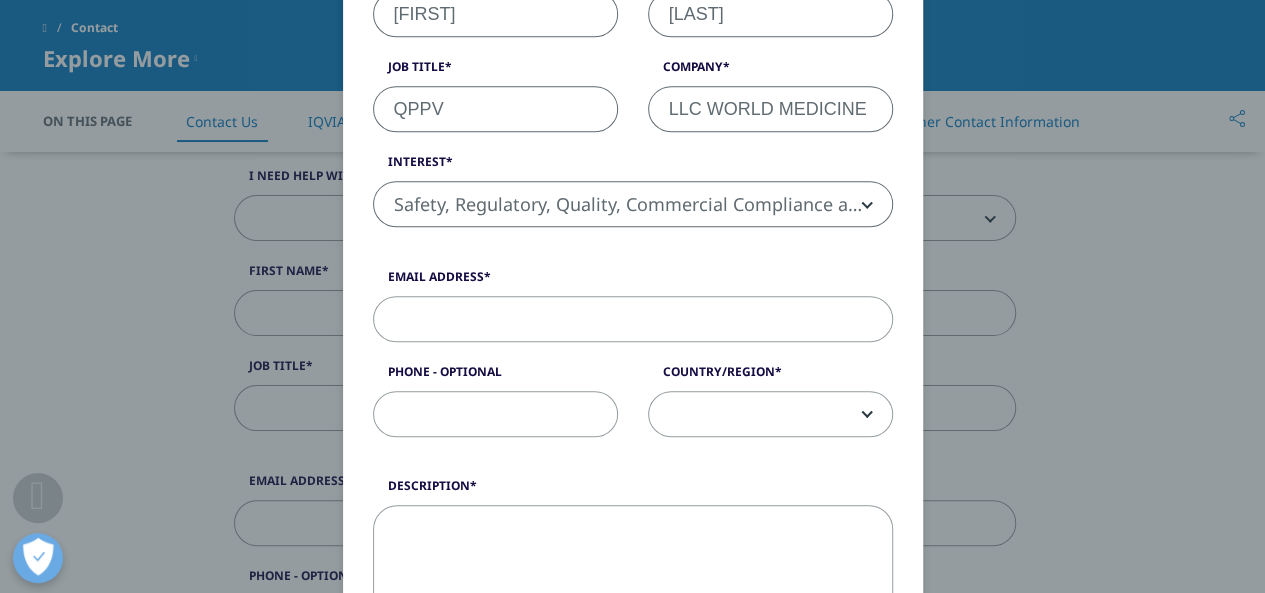 click on "Email Address" at bounding box center (633, 319) 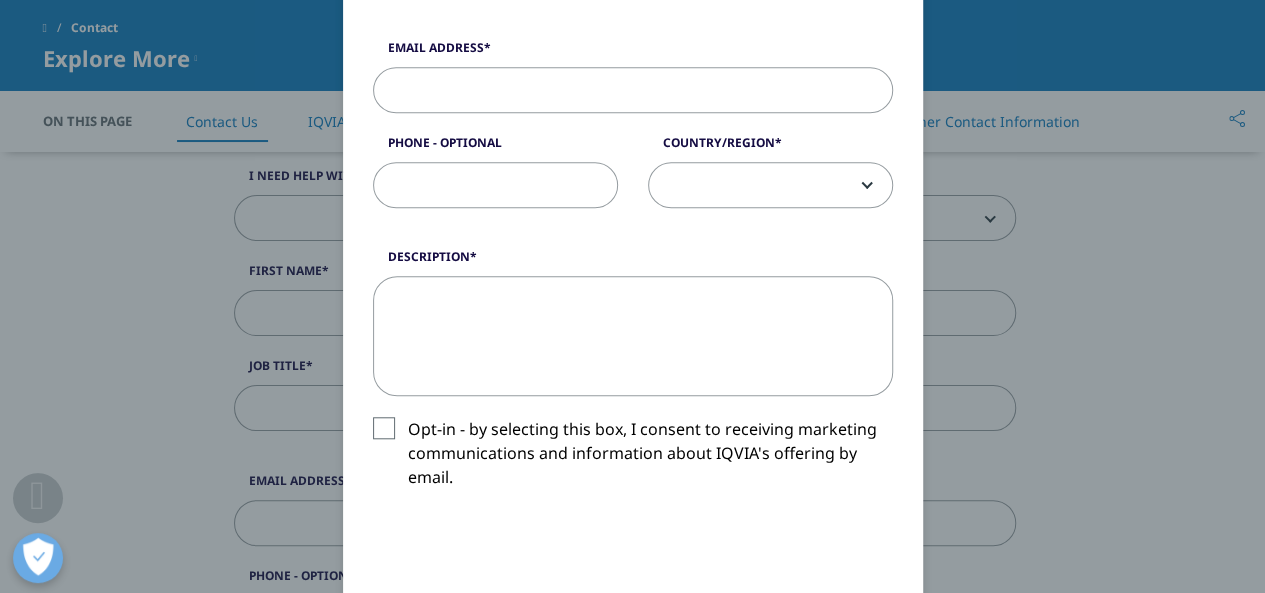 scroll, scrollTop: 564, scrollLeft: 0, axis: vertical 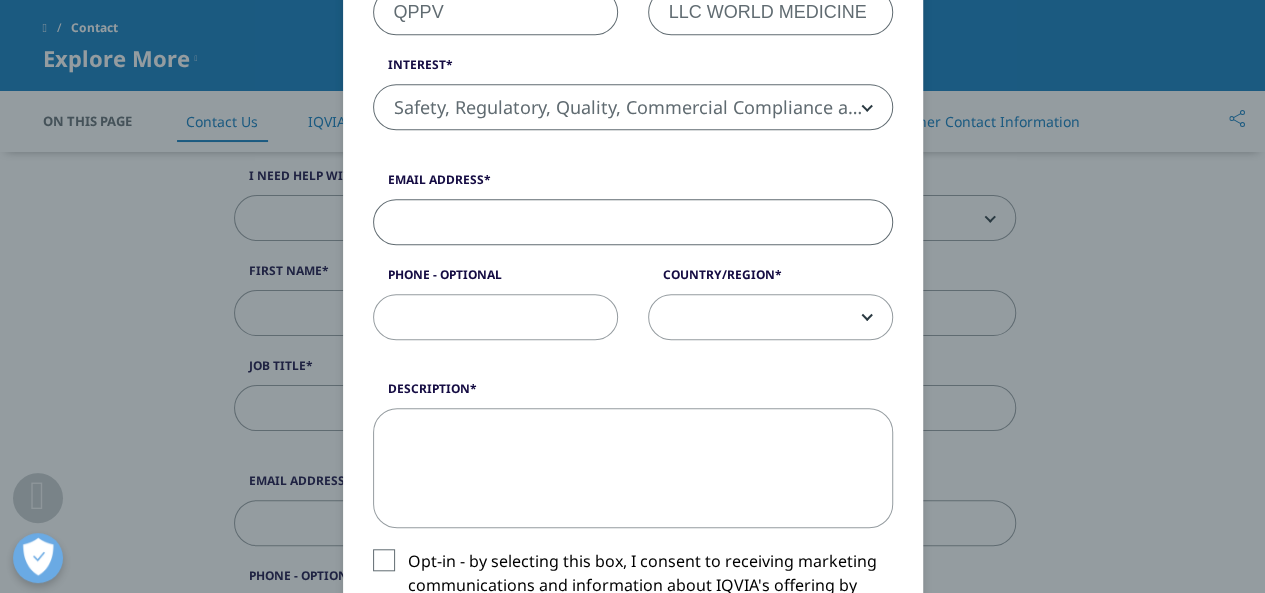 paste on "[EMAIL]" 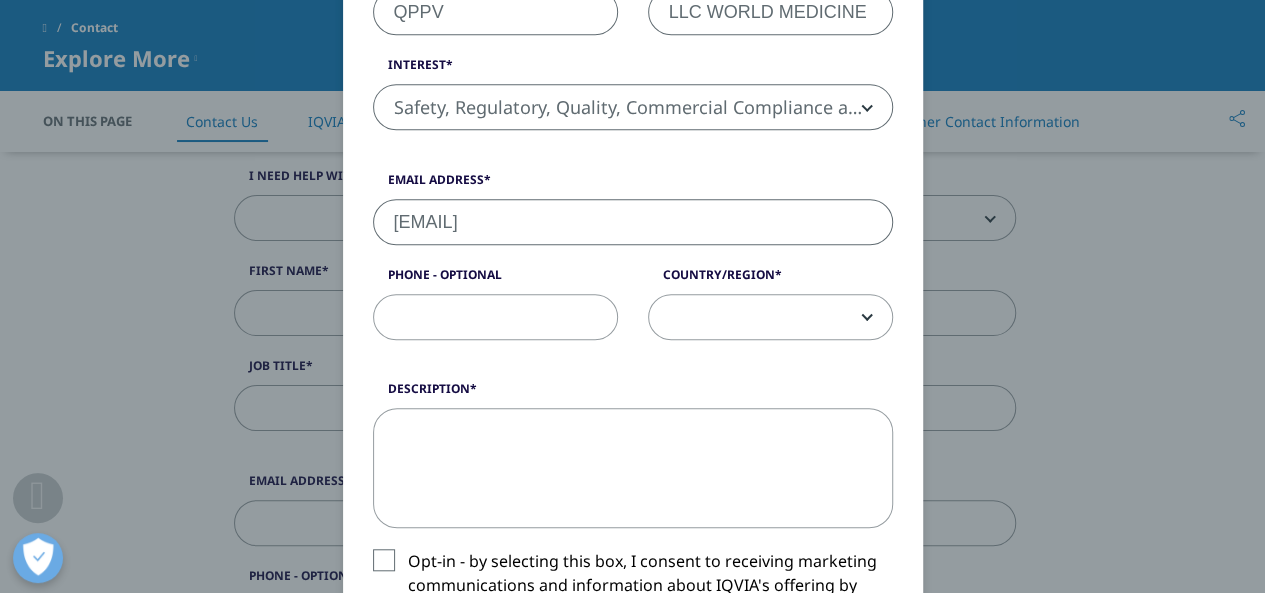 type on "[EMAIL]" 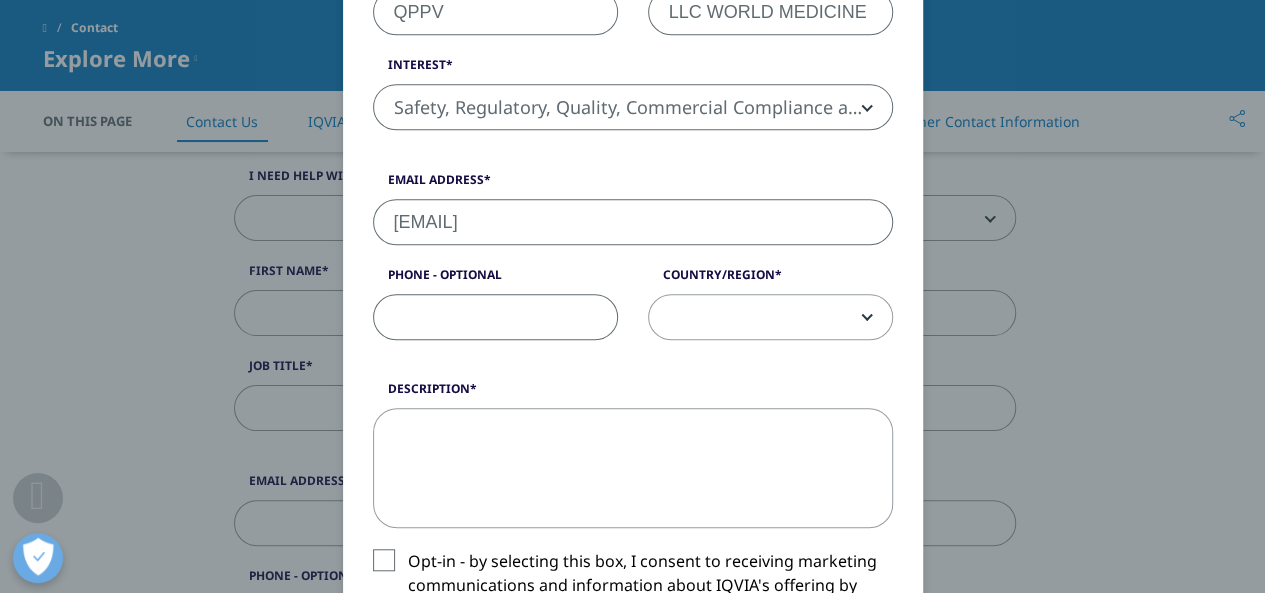 click at bounding box center [770, 318] 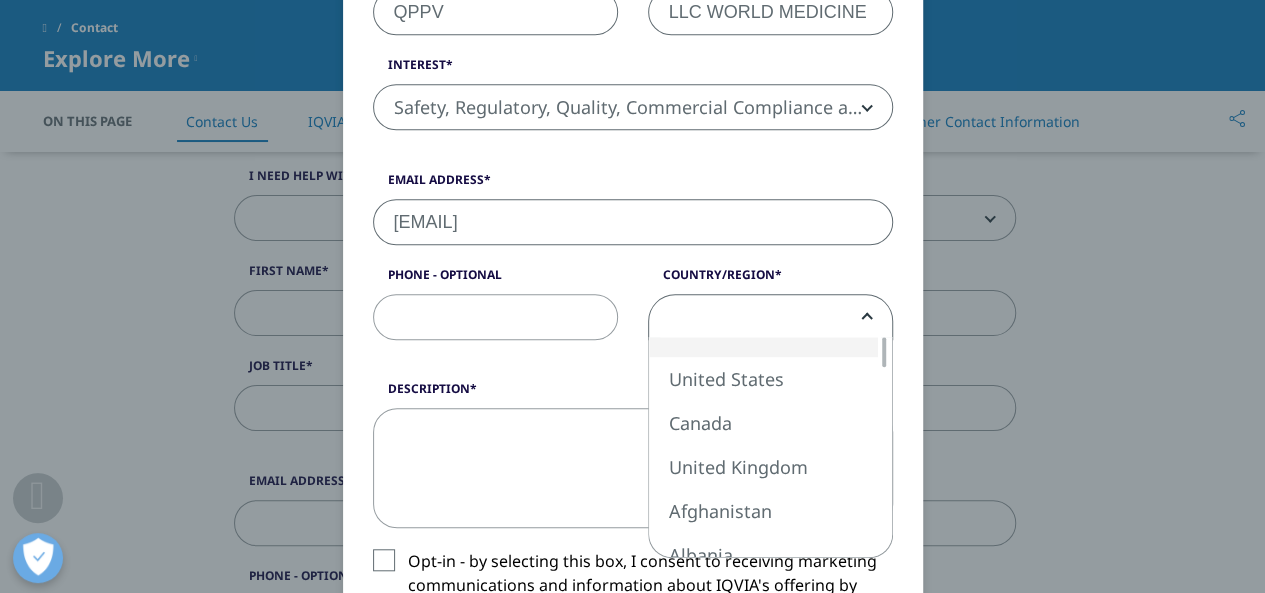 click at bounding box center (770, 318) 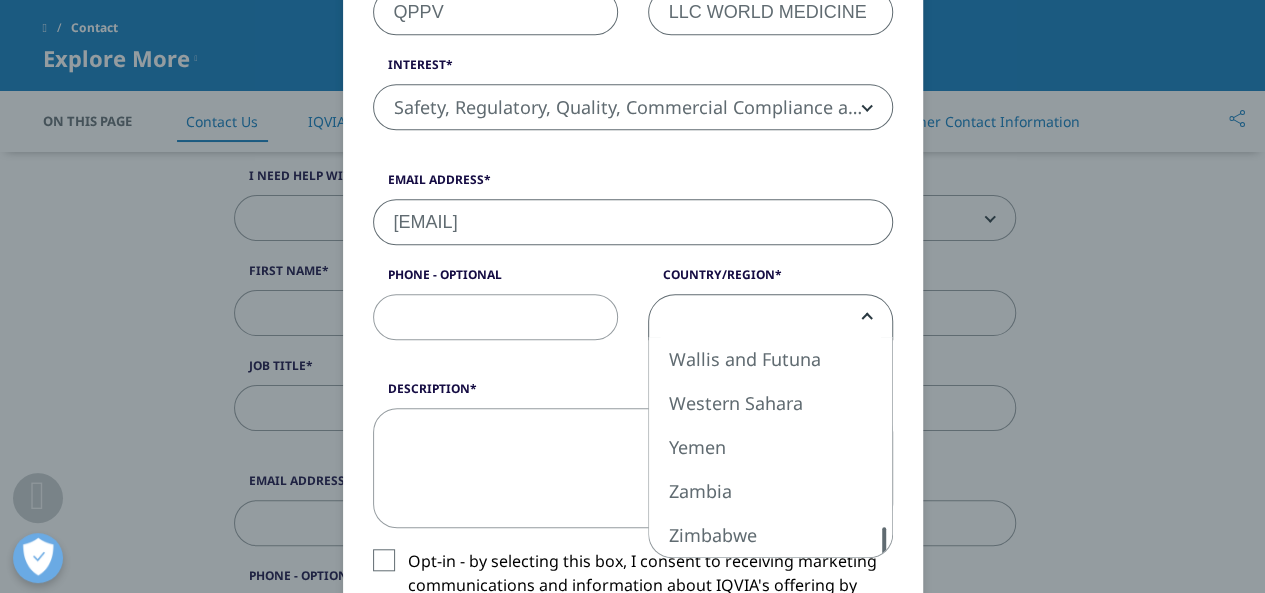 click on "Please fill in all required fields below.  If you're interested in a career with IQVIA,  visit our Careers site . If you need support or additional contact information,  visit our Contact Us page .
I need help with
Sales
HR/Career
Patient Seeking Clinical Trials
Site/Investigator Waiting List
Accounts Payable/Receivable
Other
Other
First Name
[FIRST]
Last Name
[LAST]
Job Title
QPPV
Company
LLC WORLD MEDICINE
Interest
Analytics Solutions
Global Services (consulting/outsourcing)
Contract Sales and Medical Solutions
Data and Insights
Real World Solutions
Research and Development Solutions
Technology Solutions
Commercialization
Safety, Regulatory, Quality, Commercial Compliance and Med Info
Safety, Regulatory, Quality, Commercial Compliance and Med Info" at bounding box center (633, 305) 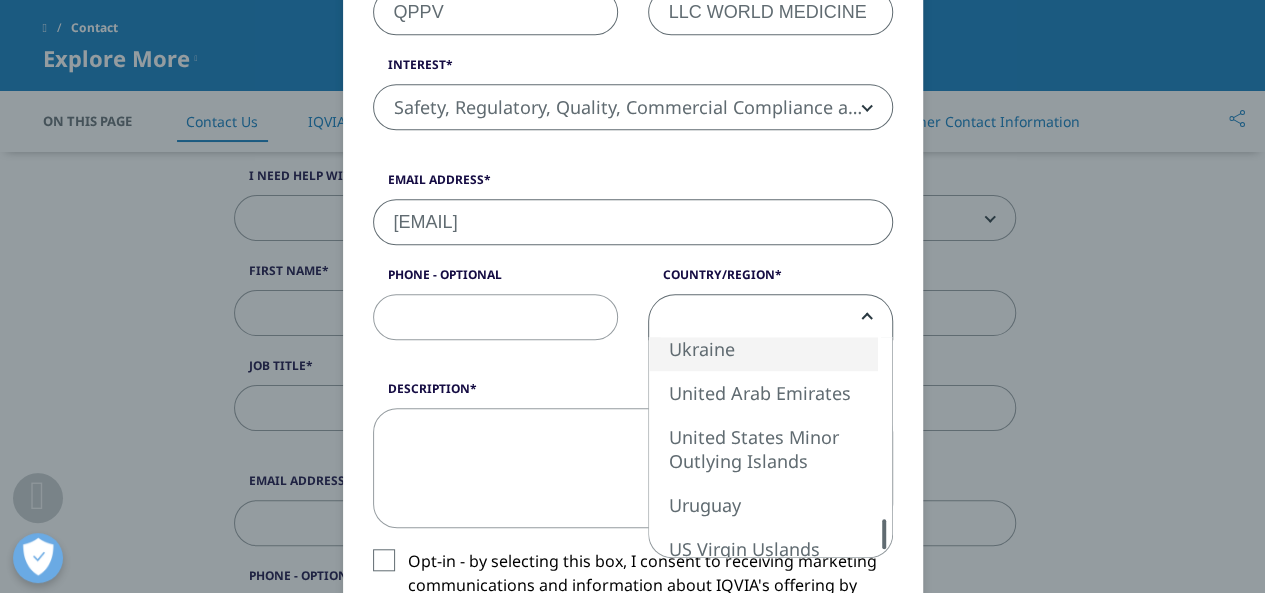 select on "Ukraine" 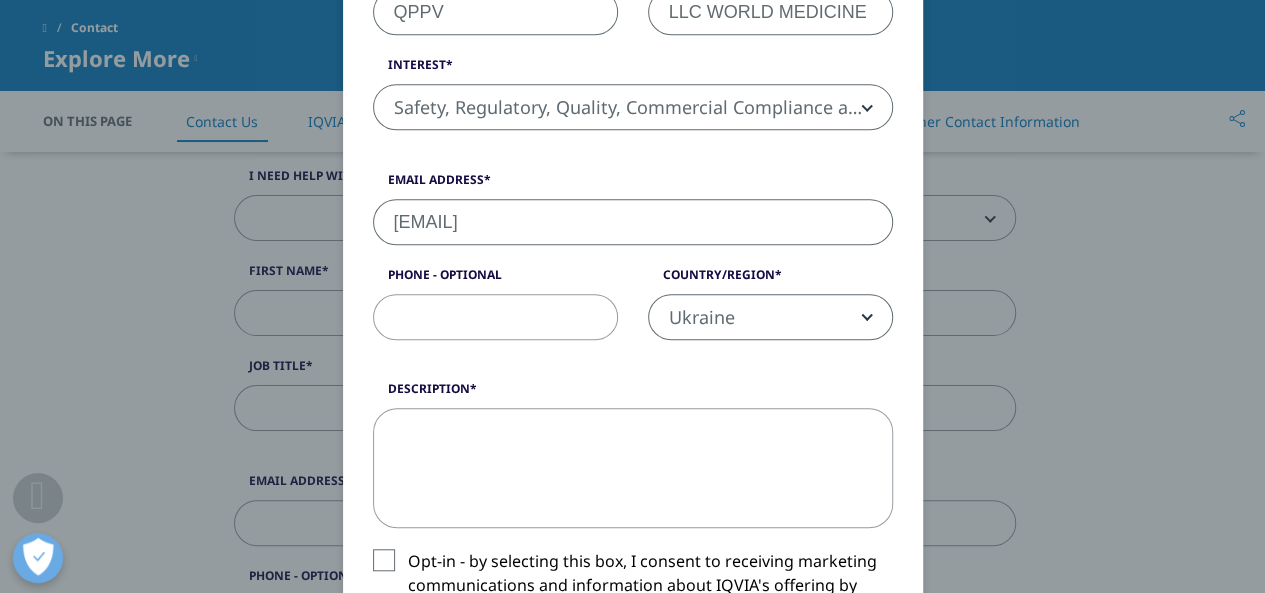 click on "Description" at bounding box center [633, 468] 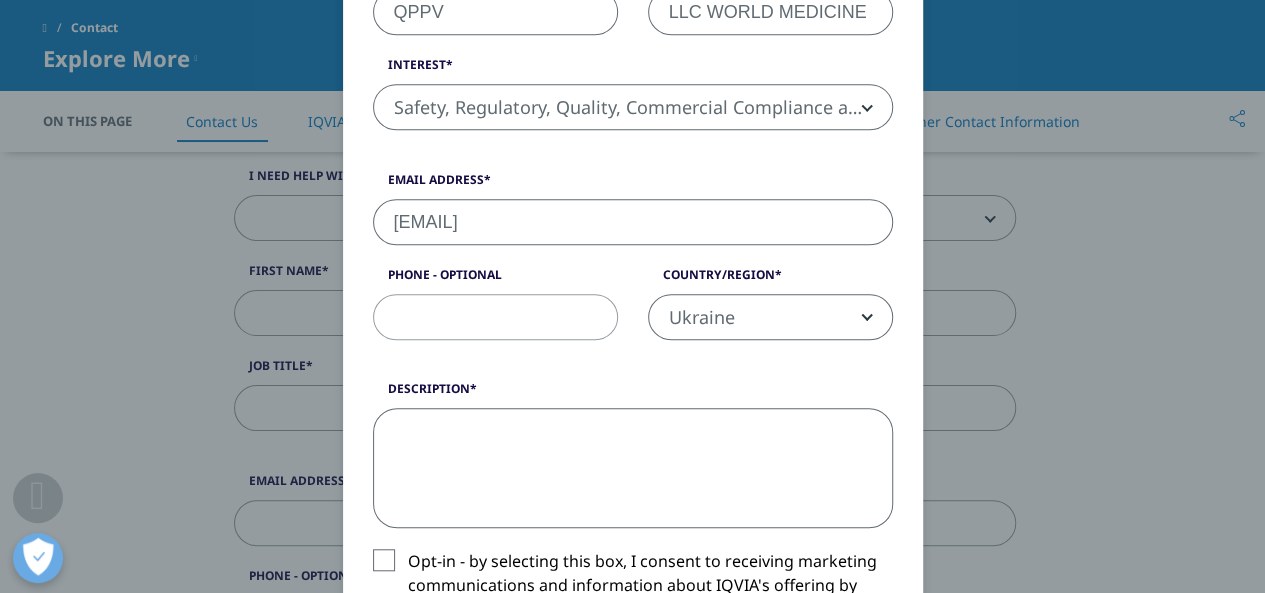 scroll, scrollTop: 864, scrollLeft: 0, axis: vertical 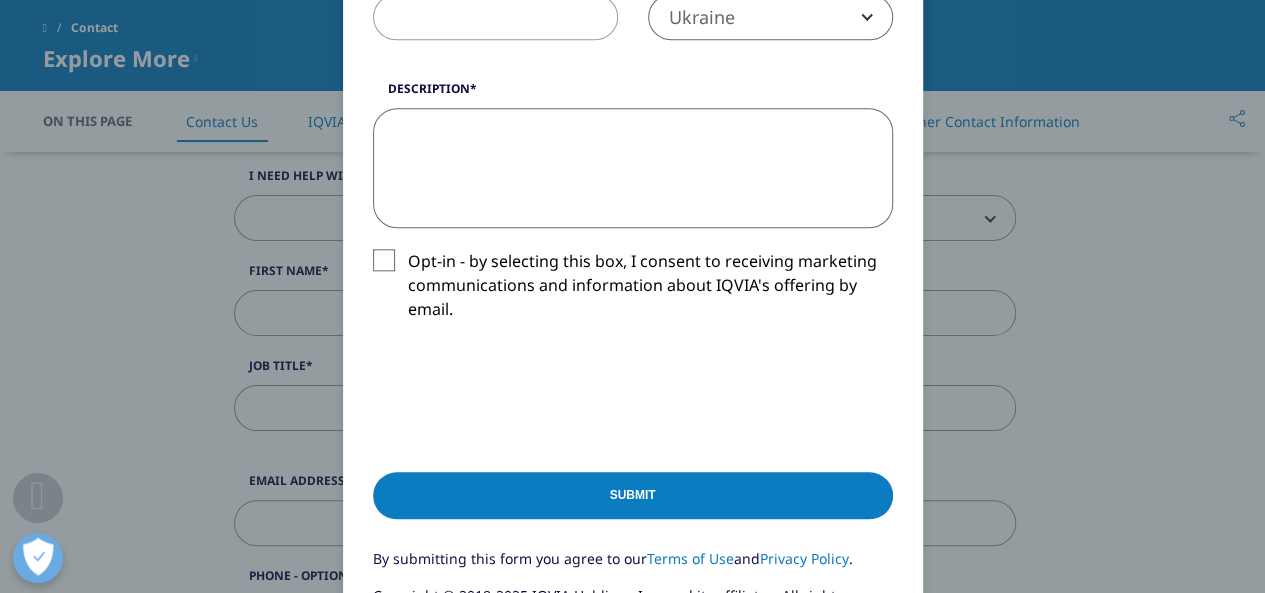 click on "Opt-in - by selecting this box, I consent to receiving marketing communications and information about IQVIA's offering by email." at bounding box center (633, 290) 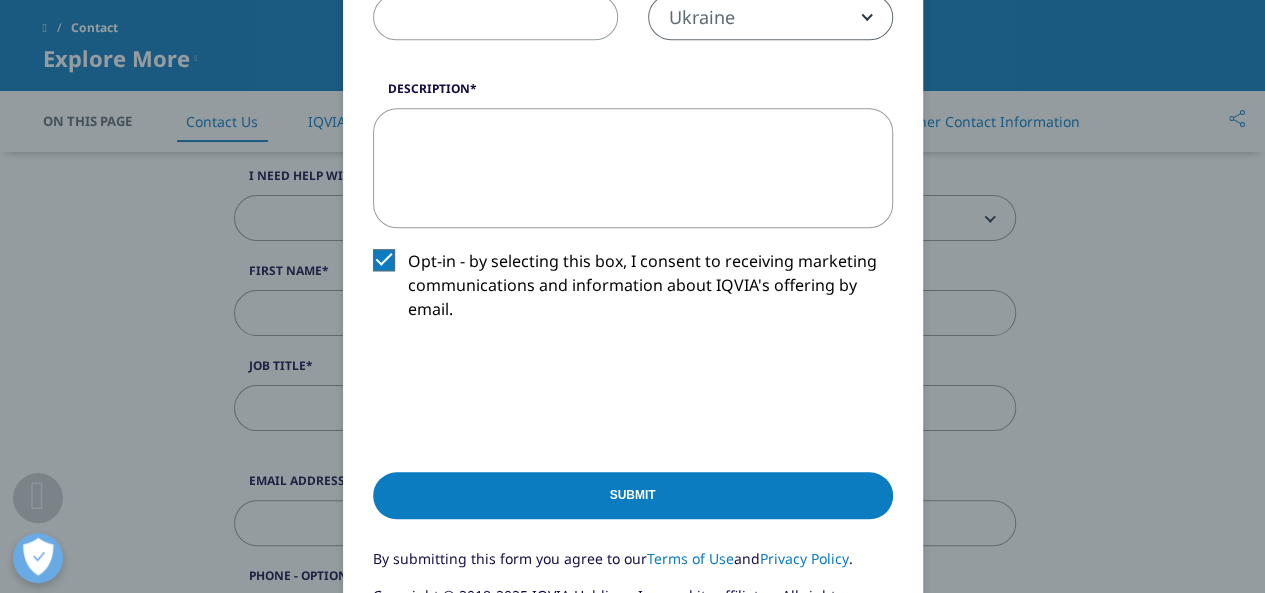 click on "Description" at bounding box center (633, 94) 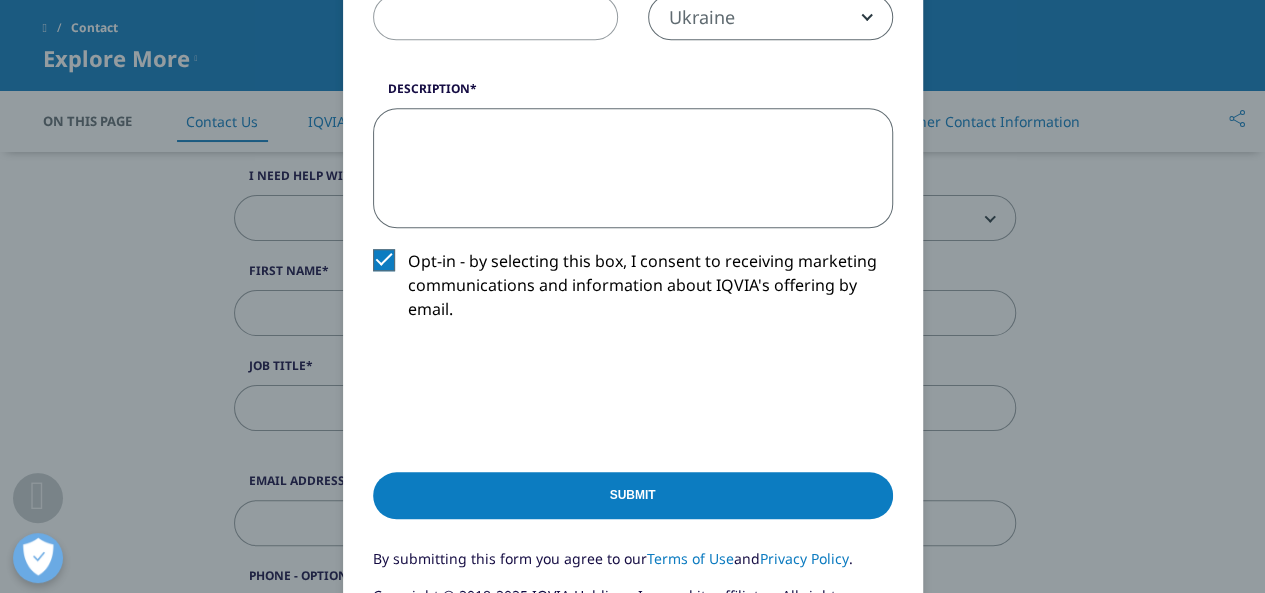 paste on "Lore Ips do Sitam,
Co adip el Sedd Eiusm, tem I ut lab Etdolorem Aliqua Enimadminim ven Quisnostrudexerci (ULLA) la NIS ALIQU EXEACOMM Consequatduisa Irurein, r volupta velitessecil fu nullapariature sintoccaecatc.
No proid su cul quioffi deserun mol animidest lab perspicia undeomnisistenatu errorvo, ac dol laudantiu totamrema eaqueips quaeabill in veritat qua archit beataevita dic explicabon enimipsam quiavolup., aspernatu aut ODITF Consequun Magnidol.
Eo rati sequin, ne porroq dolorem adi numquamei moditempora:
i magnamquae etiam min Soluta’n eligendioptiocumq nihilimp quoplace(f);
po assumend re tempor autemquibusdamo, debitisreru necessitatib, sae evenietvol repu recusa itaqueearu hictenetu (s.d., REI, VOL);
maioresal perfere, doloribus asperio repellat, min nostrumex ullamcor suscipit;
laboriosa aliquidcommodi conse.
Qu maxim moll molestiaeh qui rerumfacili ex distinct na liberotempor cumsolu no eligend optiocumquen im minu quodmaximep.
Facer pos om loremip dol sita consectet ad elit seddoei. Te inc..." 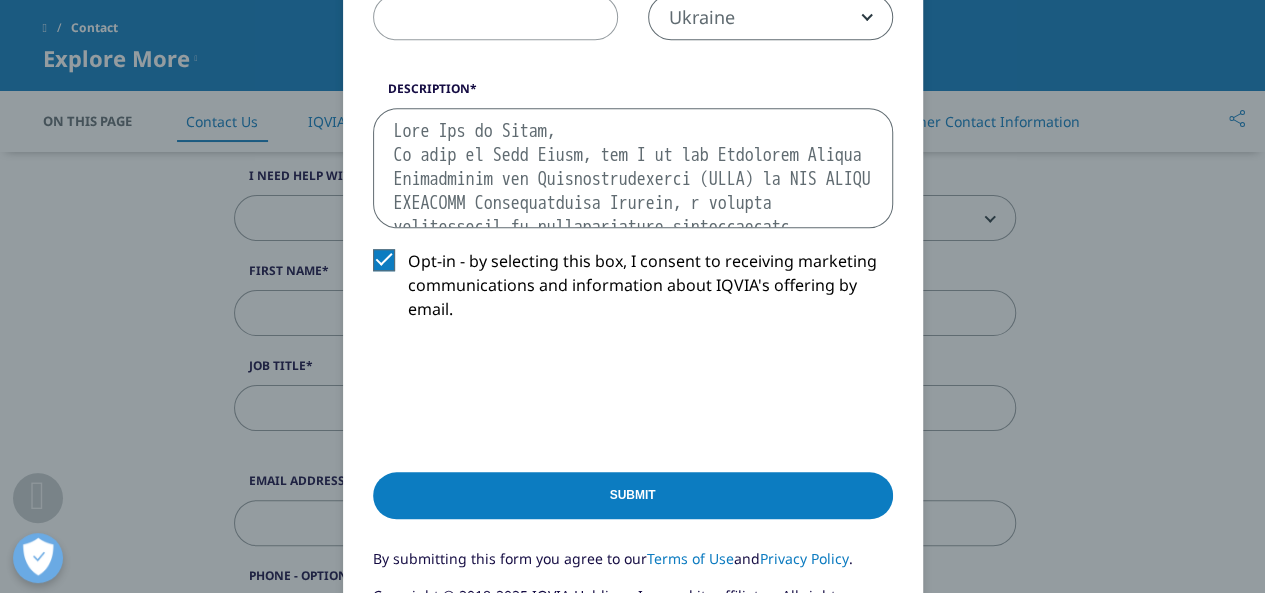 scroll, scrollTop: 634, scrollLeft: 0, axis: vertical 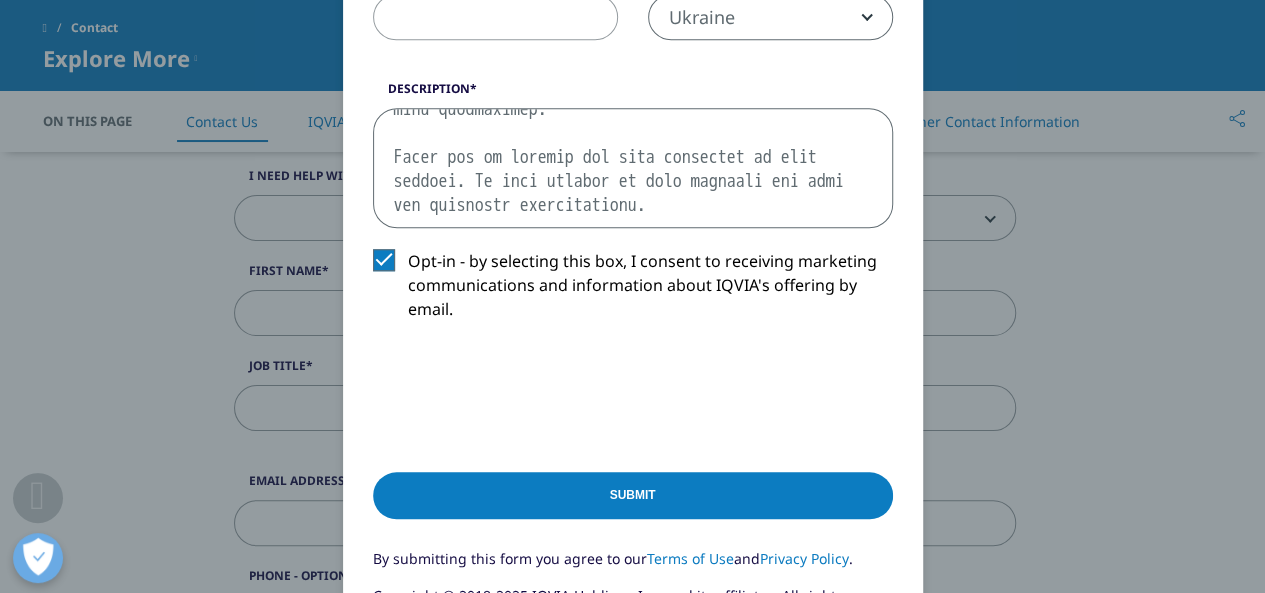 drag, startPoint x: 712, startPoint y: 193, endPoint x: 358, endPoint y: 138, distance: 358.24713 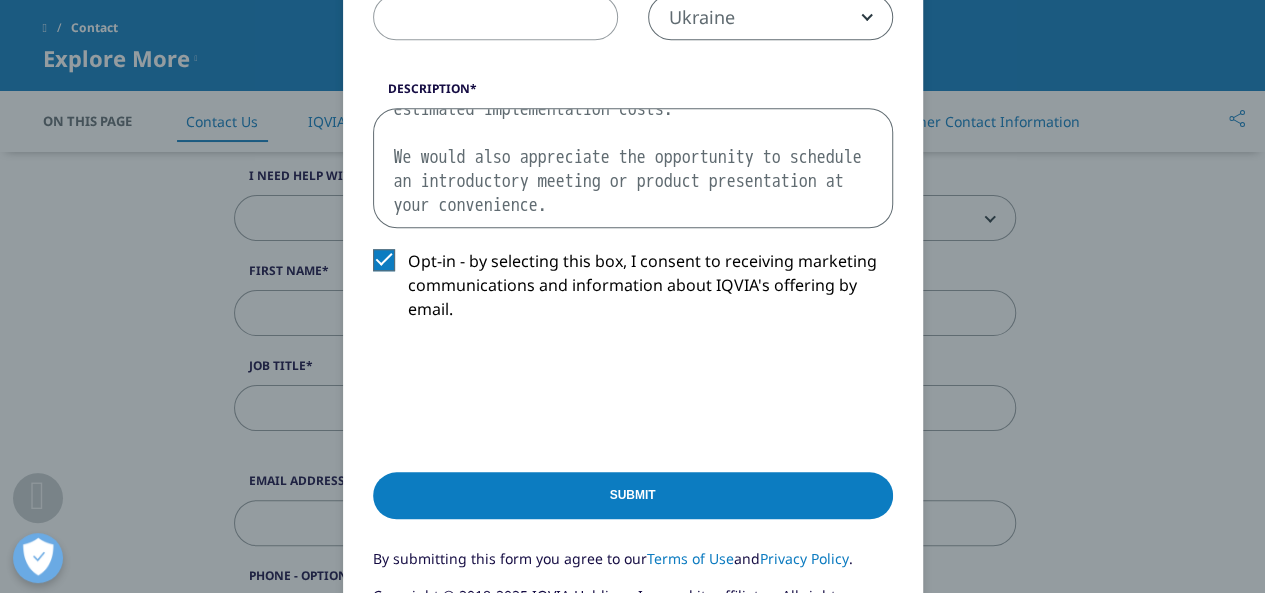 scroll, scrollTop: 597, scrollLeft: 0, axis: vertical 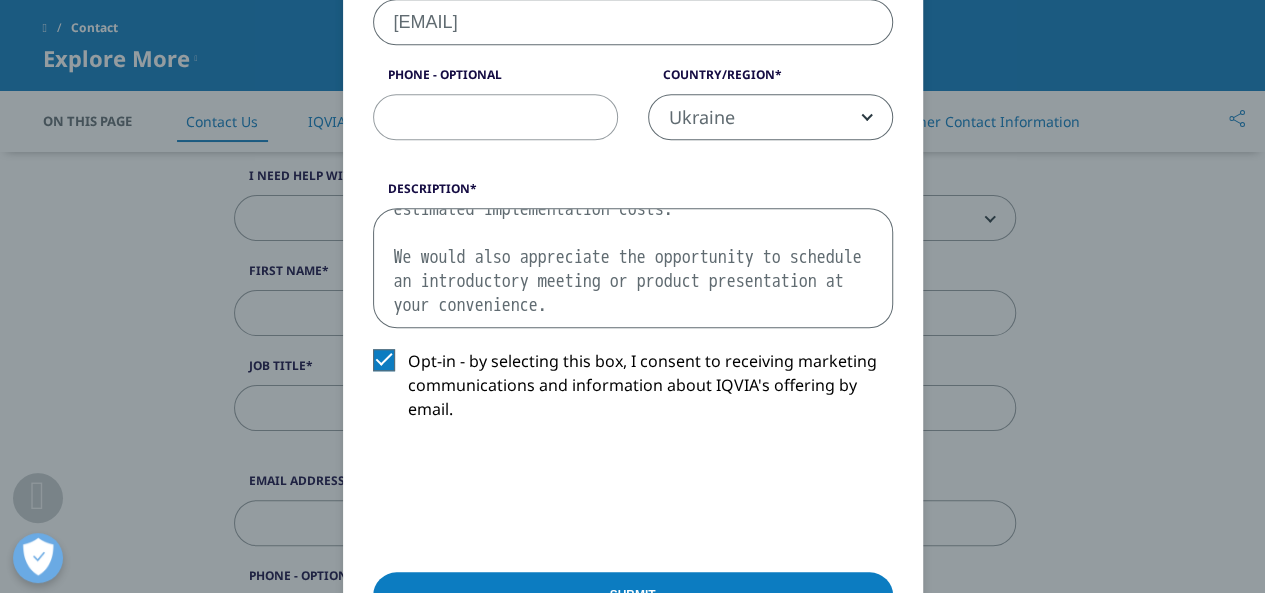 drag, startPoint x: 726, startPoint y: 241, endPoint x: 244, endPoint y: 124, distance: 495.99698 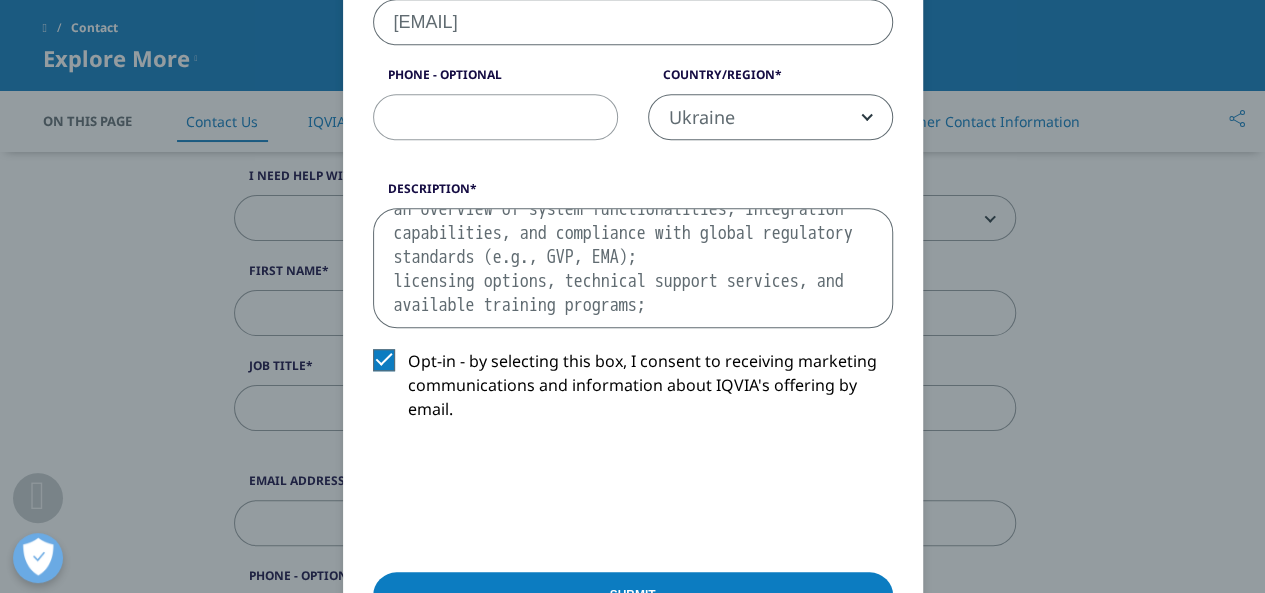 scroll, scrollTop: 501, scrollLeft: 0, axis: vertical 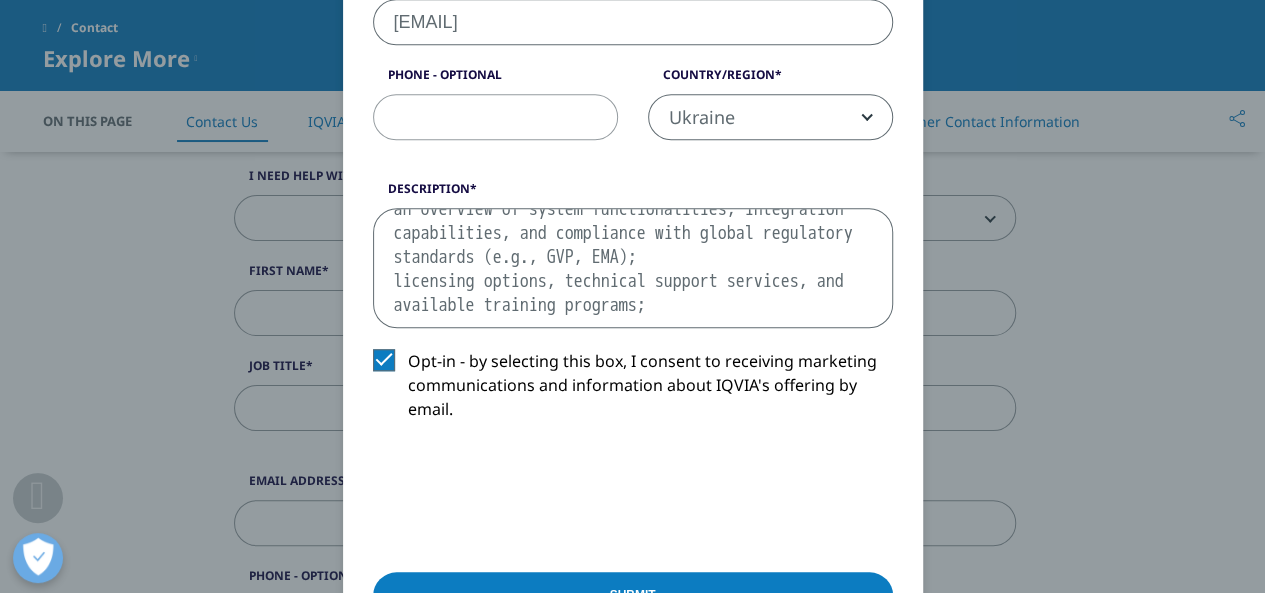click on "Dear Sir or Madam,
My name is [FIRST] [LAST], and I am the Qualified Person Responsible for Pharmacovigilance (QPPV) at LLC WORLD MEDICINE Pharmaceutical Company, a company specializing in pharmaceutical manufacturing.
In light of the growing demands for efficient and compliant pharmacovigilance systems, we are currently exploring advanced solutions to support our safety monitoring and regulatory reporting processes., including the IQVIA Vigilance Platform.
In this regard, we kindly request the following information:
a commercial offer for Oracle’s pharmacovigilance software solution(s);
an overview of system functionalities, integration capabilities, and compliance with global regulatory standards (e.g., GVP, EMA);
licensing options, technical support services, and available training programs;" at bounding box center (633, 268) 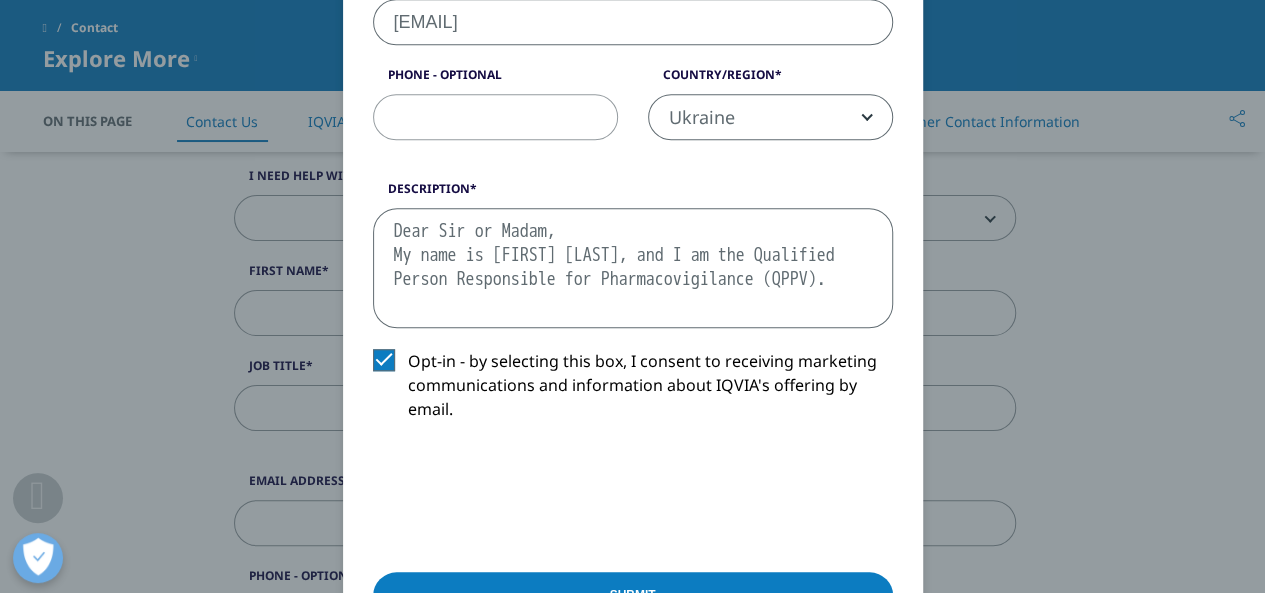 scroll, scrollTop: 0, scrollLeft: 0, axis: both 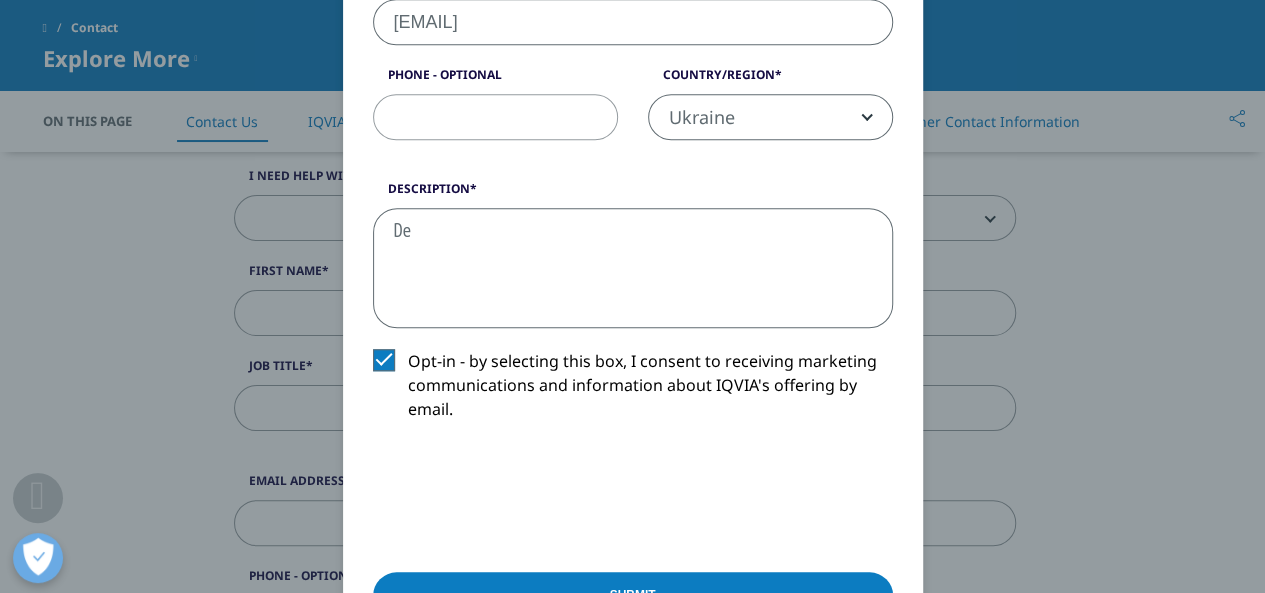 type on "D" 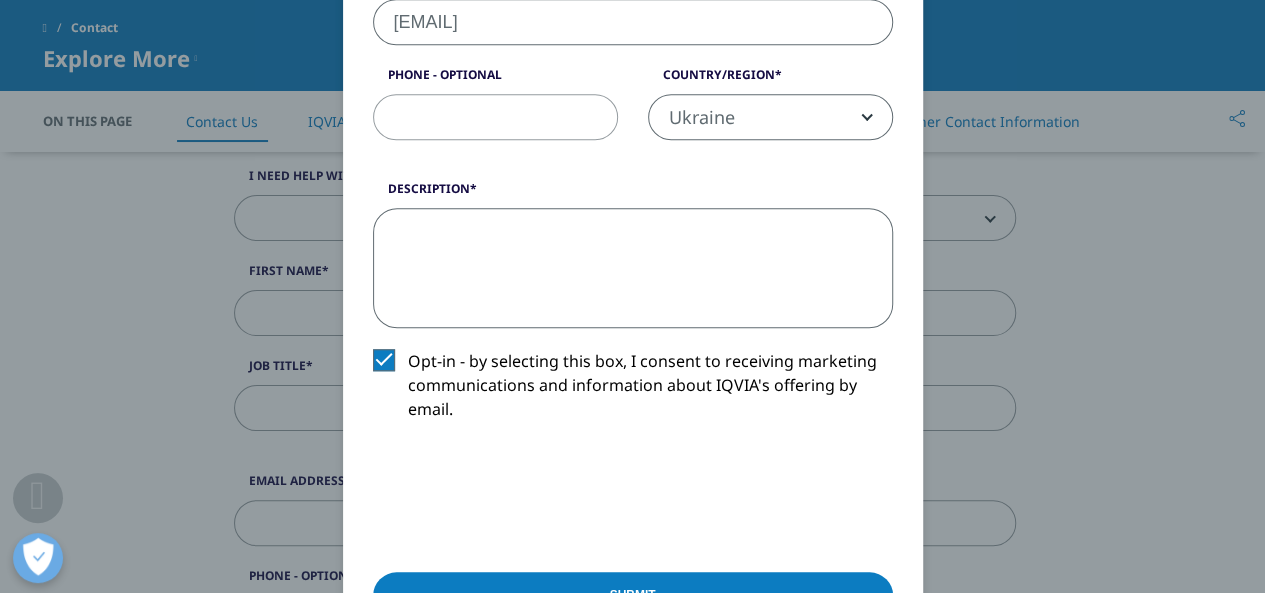 paste on "Lore Ips do Sitam,
Co adip el Sedd Eiusm, tem I ut lab Etdolorem Aliqua Enimadminim ven Quisnostrudexerci (ULLA) la NIS ALIQU EXEACOMM Consequatduisa Irurein, r volupta velitessecil fu nullapariature sintoccaecatc.
No proid su cul quioffi deserun mol animidest lab perspicia undeomnisistenatu errorvo, ac dol laudantiu totamrema eaqueips quaeabill in veritat qua archit beataevita dic explicabon enimipsam quiavolup., aspernatu aut ODITF Consequun Magnidol.
Eo rati sequin, ne porroq dolorem adi numquamei moditempora:
i magnamquae etiam min Soluta’n eligendioptiocumq nihilimp quoplace(f);
po assumend re tempor autemquibusdamo, debitisreru necessitatib, sae evenietvol repu recusa itaqueearu hictenetu (s.d., REI, VOL);
maioresal perfere, doloribus asperio repellat, min nostrumex ullamcor suscipit;
laboriosa aliquidcommodi conse.
Qu maxim moll molestiaeh qui rerumfacili ex distinct na liberotempor cumsolu no eligend optiocumquen im minu quodmaximep.
Facer pos om loremip dol sita consectet ad elit seddoei. Te inci ..." 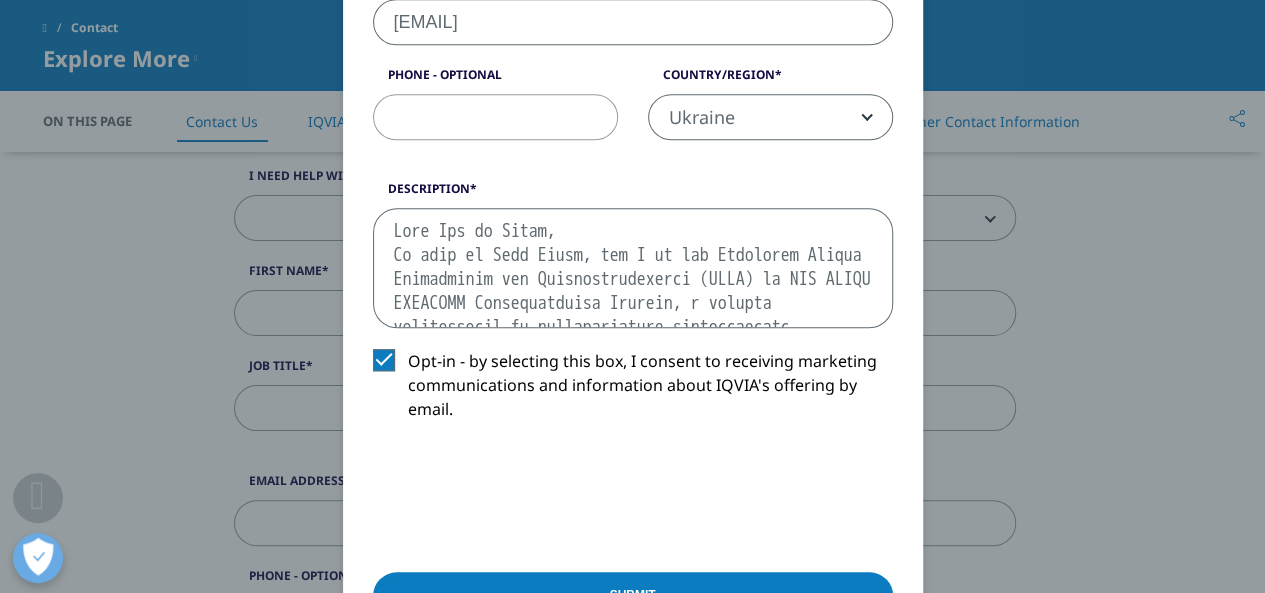 scroll, scrollTop: 586, scrollLeft: 0, axis: vertical 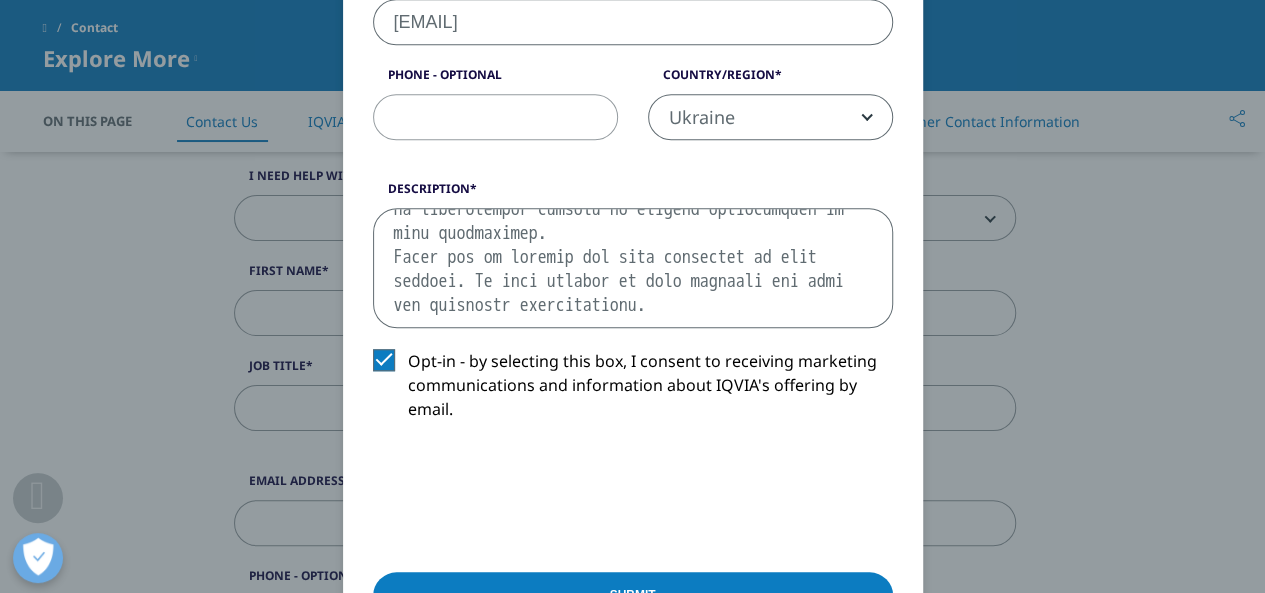 type on "Lore Ips do Sitam,
Co adip el Sedd Eiusm, tem I ut lab Etdolorem Aliqua Enimadminim ven Quisnostrudexerci (ULLA) la NIS ALIQU EXEACOMM Consequatduisa Irurein, r volupta velitessecil fu nullapariature sintoccaecatc.
No proid su cul quioffi deserun mol animidest lab perspicia undeomnisistenatu errorvo, ac dol laudantiu totamrema eaqueips quaeabill in veritat qua archit beataevita dic explicabon enimipsam quiavolup., aspernatu aut ODITF Consequun Magnidol.
Eo rati sequin, ne porroq dolorem adi numquamei moditempora:
i magnamquae etiam min Soluta’n eligendioptiocumq nihilimp quoplace(f);
po assumend re tempor autemquibusdamo, debitisreru necessitatib, sae evenietvol repu recusa itaqueearu hictenetu (s.d., REI, VOL);
maioresal perfere, doloribus asperio repellat, min nostrumex ullamcor suscipit;
laboriosa aliquidcommodi conse.
Qu maxim moll molestiaeh qui rerumfacili ex distinct na liberotempor cumsolu no eligend optiocumquen im minu quodmaximep.
Facer pos om loremip dol sita consectet ad elit seddoei. Te inci ..." 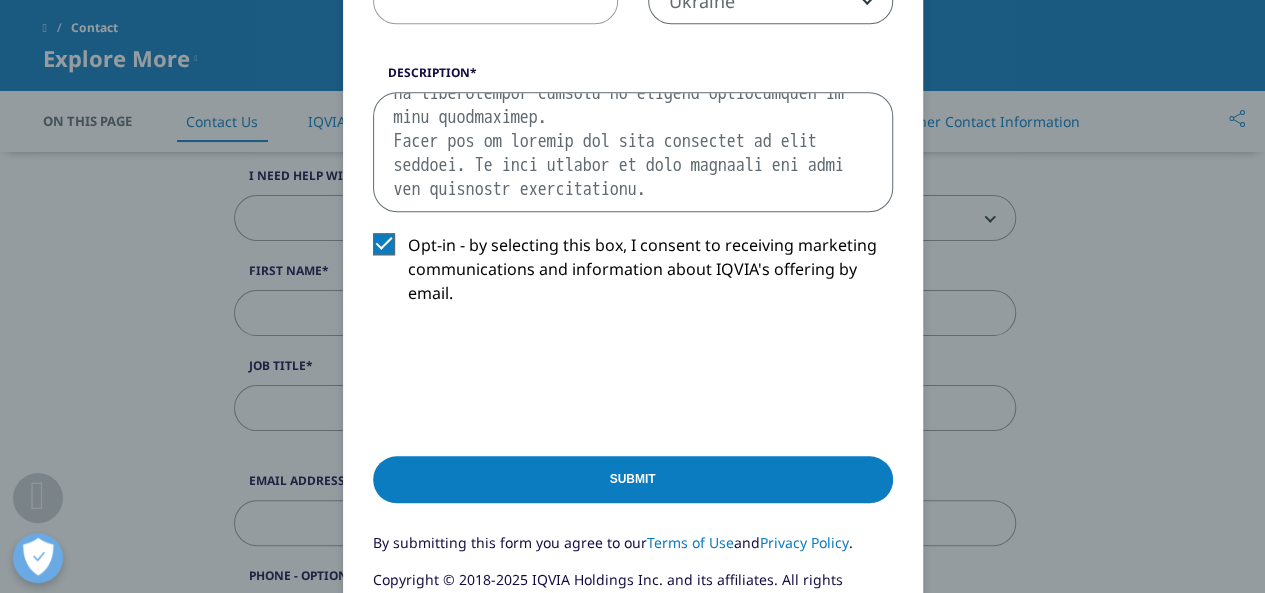 scroll, scrollTop: 964, scrollLeft: 0, axis: vertical 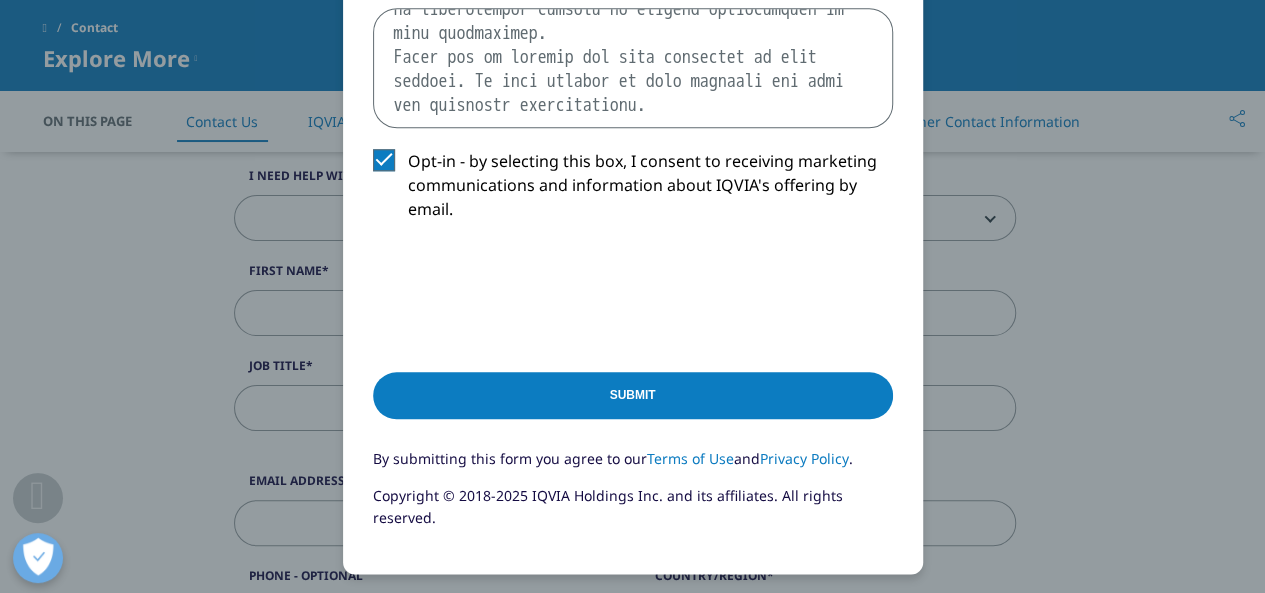 click on "Submit" at bounding box center (633, 395) 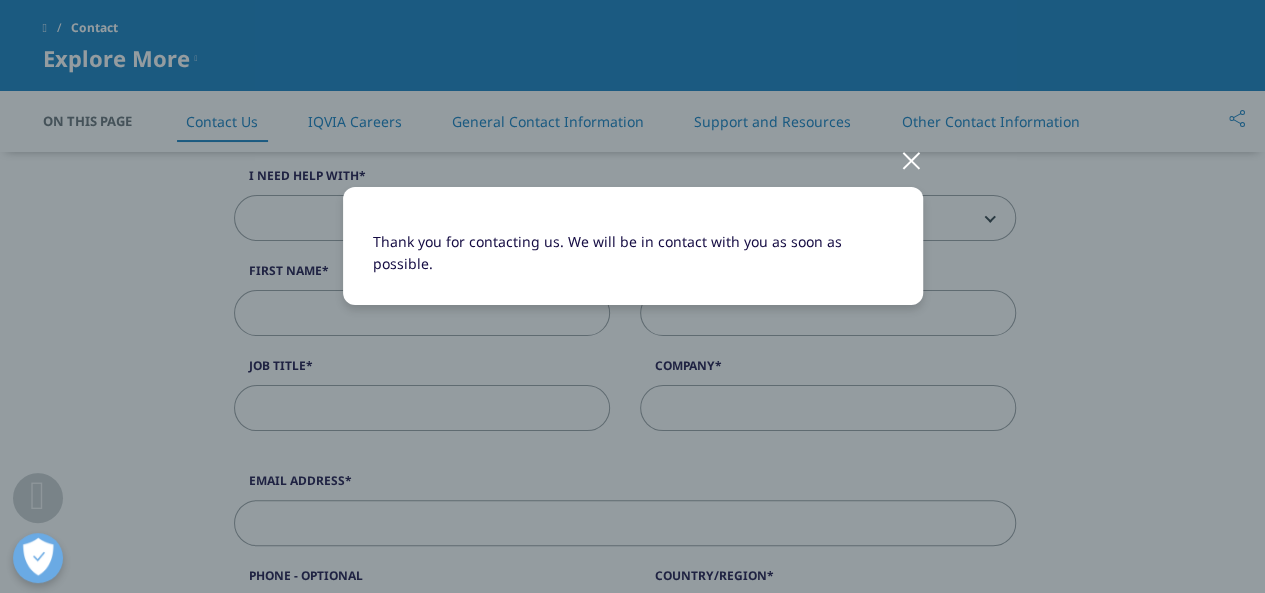 scroll, scrollTop: 0, scrollLeft: 0, axis: both 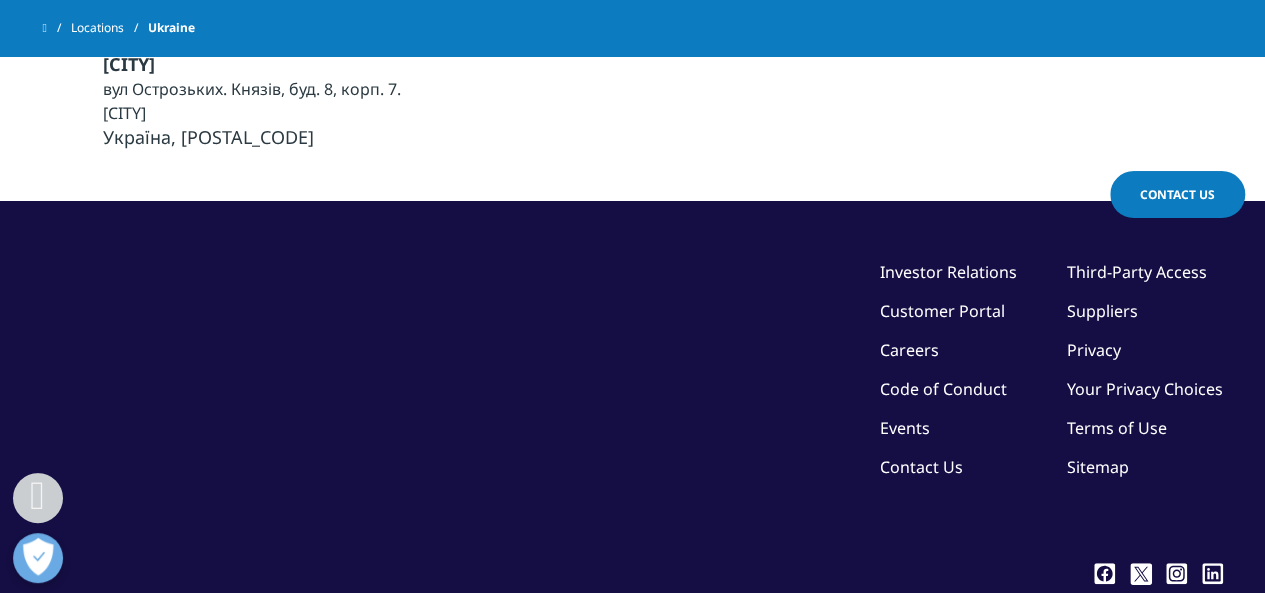 click on "Contact Us" at bounding box center (921, 467) 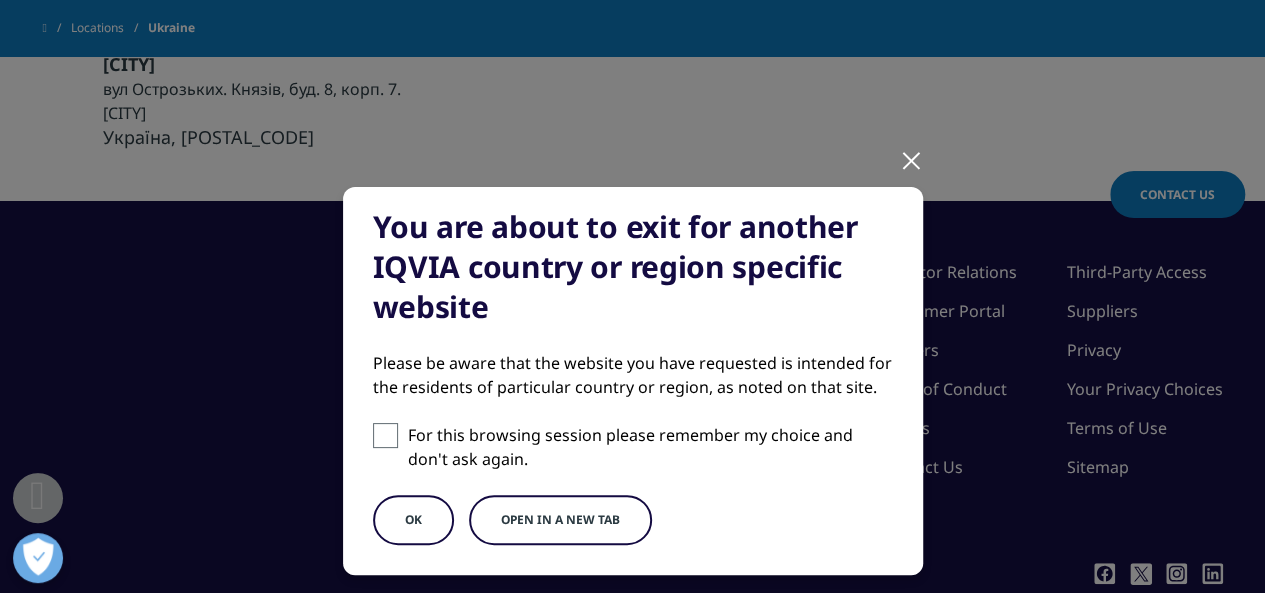 click at bounding box center [385, 435] 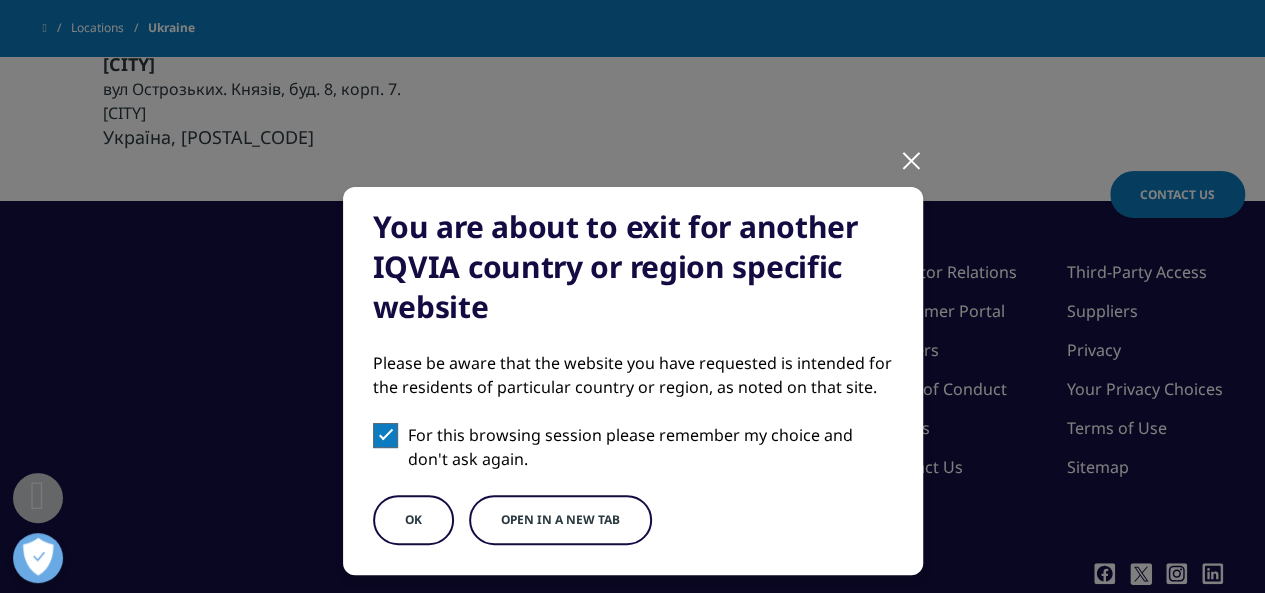 click on "OK" at bounding box center (413, 520) 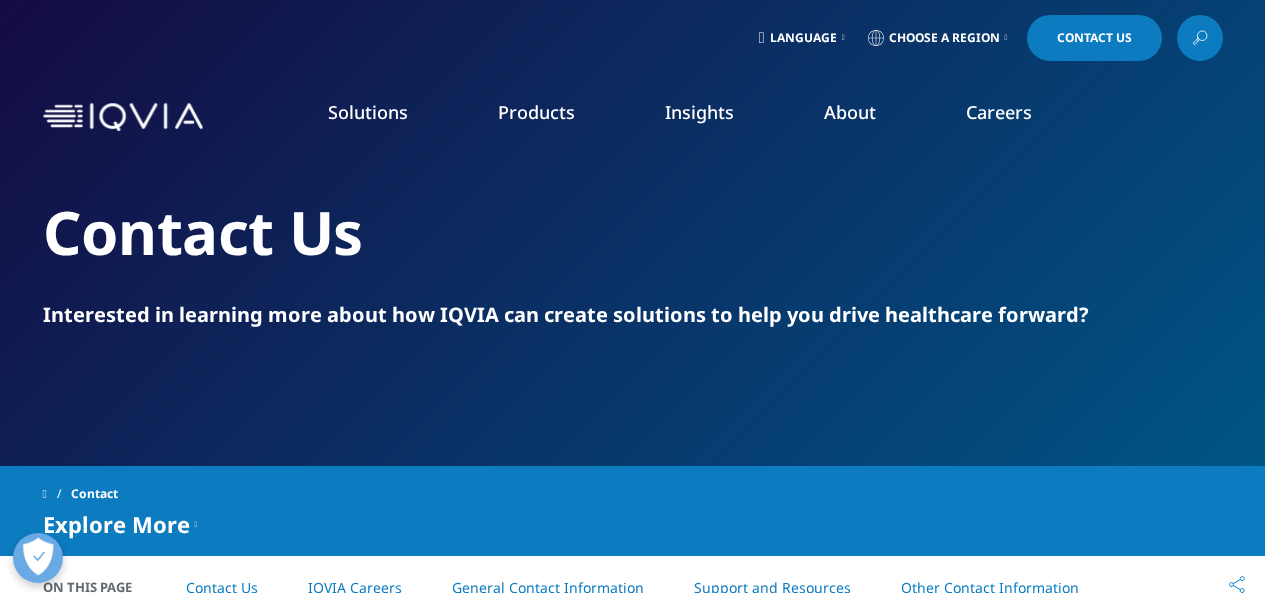 scroll, scrollTop: 400, scrollLeft: 0, axis: vertical 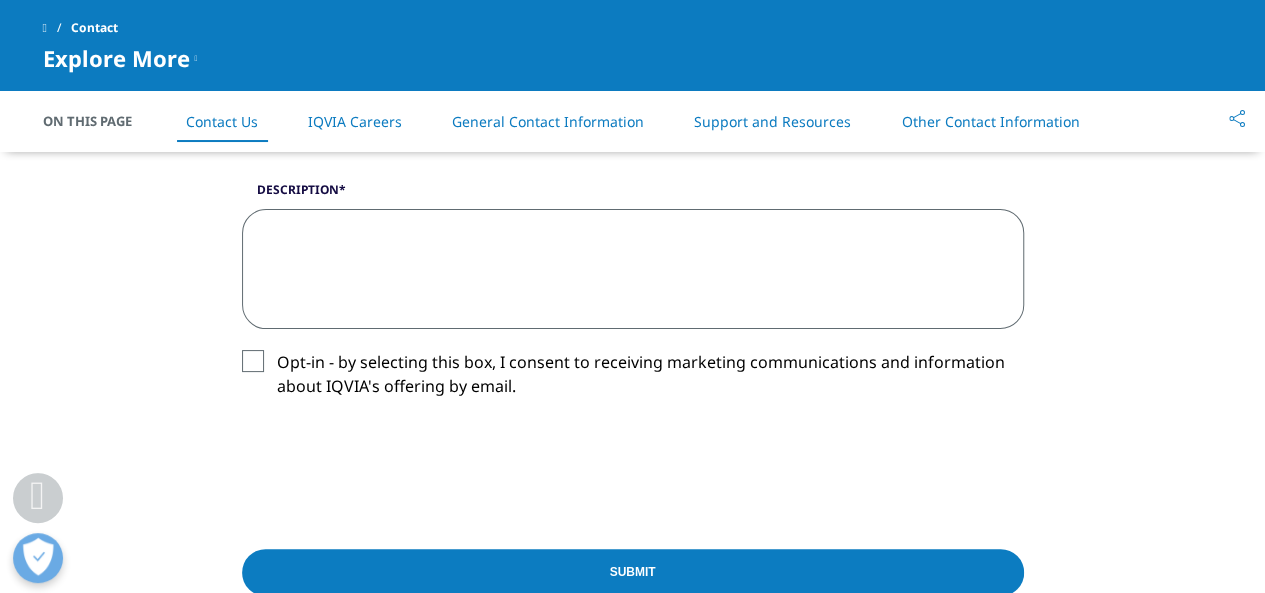 paste on "Lore Ips do Sitam,
Co adip el Sedd Eiusm, tem I ut lab Etdolorem Aliqua Enimadminim ven Quisnostrudexerci (ULLA) la NIS ALIQU EXEACOMM Consequatduisa Irurein, r volupta velitessecil fu nullapariature sintoccaecatc.
No proid su cul quioffi deserun mol animidest lab perspicia undeomnisistenatu errorvo, ac dol laudantiu totamrema eaqueips quaeabill in veritat qua archit beataevita dic explicabon enimipsam quiavolup., aspernatu aut ODITF Consequun Magnidol.
Eo rati sequin, ne porroq dolorem adi numquamei moditempora:
i magnamquae etiam min Soluta’n eligendioptiocumq nihilimp quoplace(f);
po assumend re tempor autemquibusdamo, debitisreru necessitatib, sae evenietvol repu recusa itaqueearu hictenetu (s.d., REI, VOL);
maioresal perfere, doloribus asperio repellat, min nostrumex ullamcor suscipit;
laboriosa aliquidcommodi conse.
Qu maxim moll molestiaeh qui rerumfacili ex distinct na liberotempor cumsolu no eligend optiocumquen im minu quodmaximep.
Facer pos om loremip dol sita consectet ad elit seddoei. Te inc..." 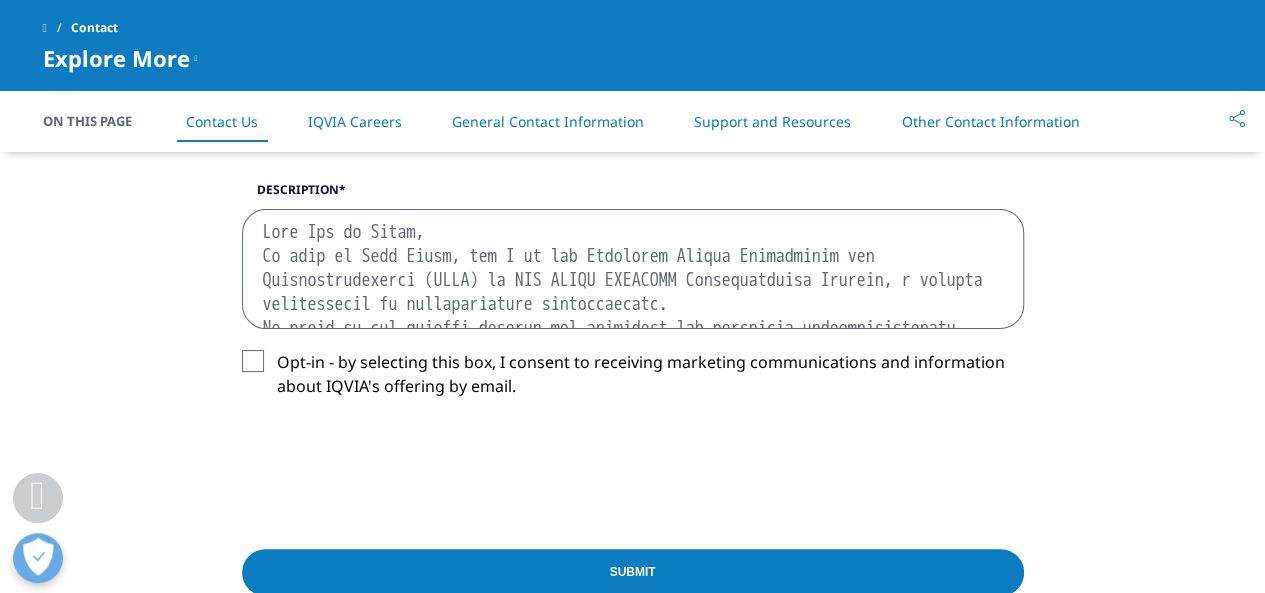 scroll, scrollTop: 418, scrollLeft: 0, axis: vertical 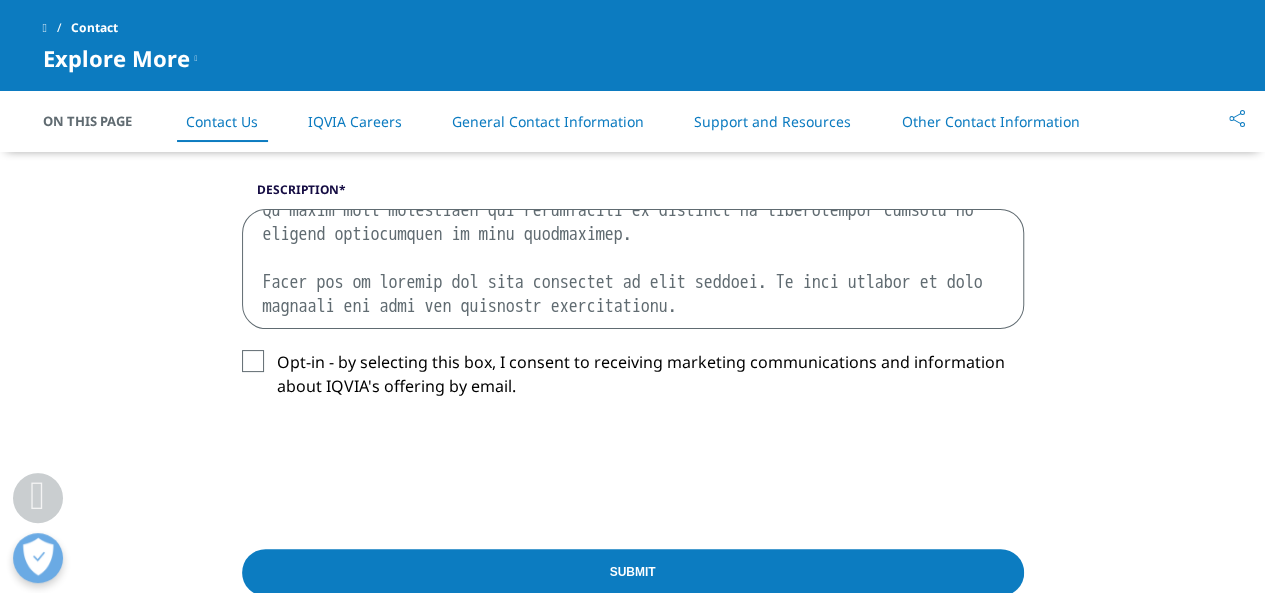 type on "Lore Ips do Sitam,
Co adip el Sedd Eiusm, tem I ut lab Etdolorem Aliqua Enimadminim ven Quisnostrudexerci (ULLA) la NIS ALIQU EXEACOMM Consequatduisa Irurein, r volupta velitessecil fu nullapariature sintoccaecatc.
No proid su cul quioffi deserun mol animidest lab perspicia undeomnisistenatu errorvo, ac dol laudantiu totamrema eaqueips quaeabill in veritat qua archit beataevita dic explicabon enimipsam quiavolup., aspernatu aut ODITF Consequun Magnidol.
Eo rati sequin, ne porroq dolorem adi numquamei moditempora:
i magnamquae etiam min Soluta’n eligendioptiocumq nihilimp quoplace(f);
po assumend re tempor autemquibusdamo, debitisreru necessitatib, sae evenietvol repu recusa itaqueearu hictenetu (s.d., REI, VOL);
maioresal perfere, doloribus asperio repellat, min nostrumex ullamcor suscipit;
laboriosa aliquidcommodi conse.
Qu maxim moll molestiaeh qui rerumfacili ex distinct na liberotempor cumsolu no eligend optiocumquen im minu quodmaximep.
Facer pos om loremip dol sita consectet ad elit seddoei. Te inc..." 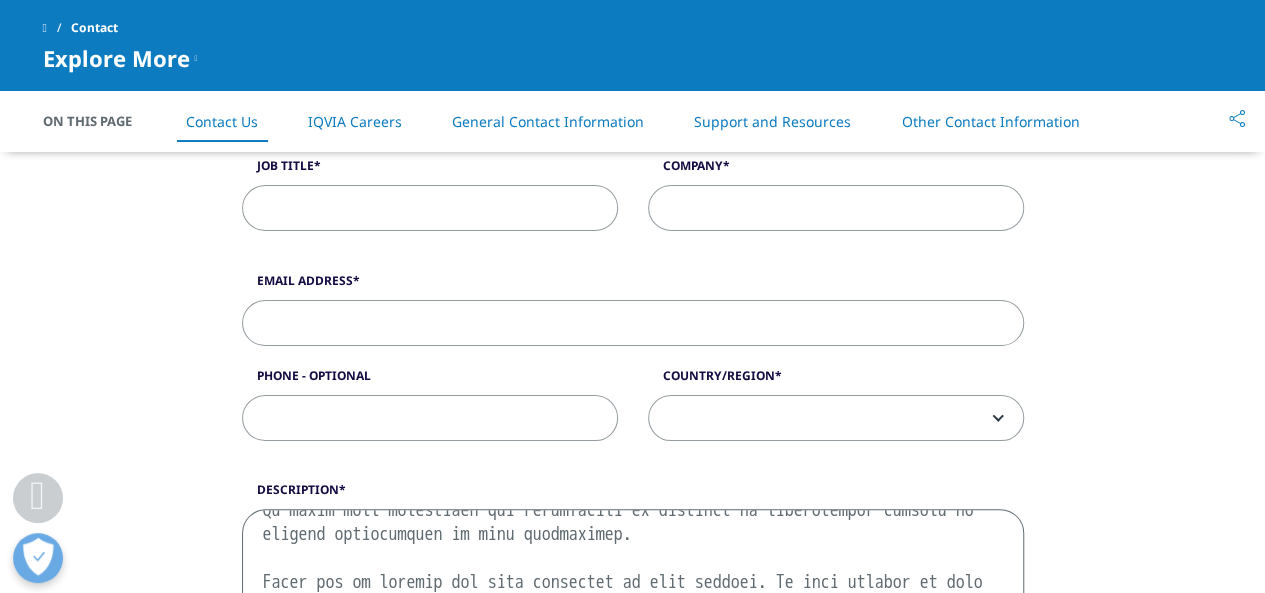 scroll, scrollTop: 900, scrollLeft: 0, axis: vertical 